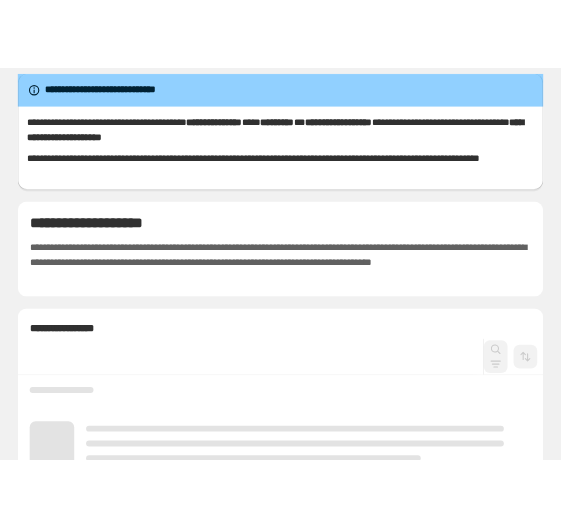 scroll, scrollTop: 0, scrollLeft: 0, axis: both 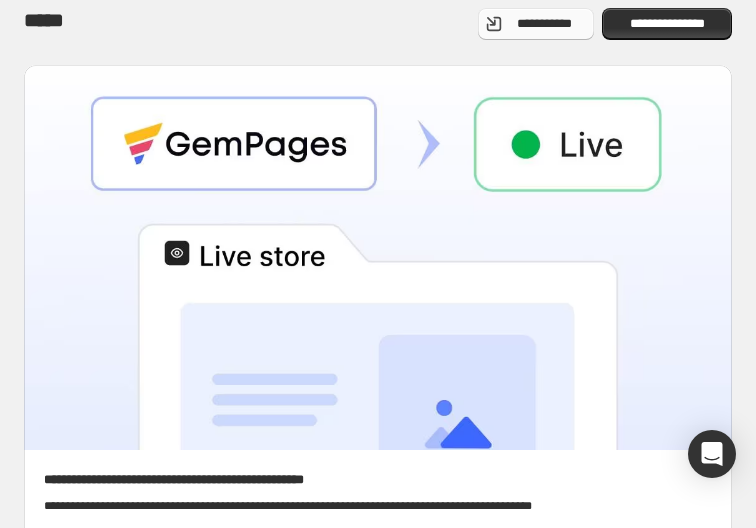 click on "**********" at bounding box center (544, 24) 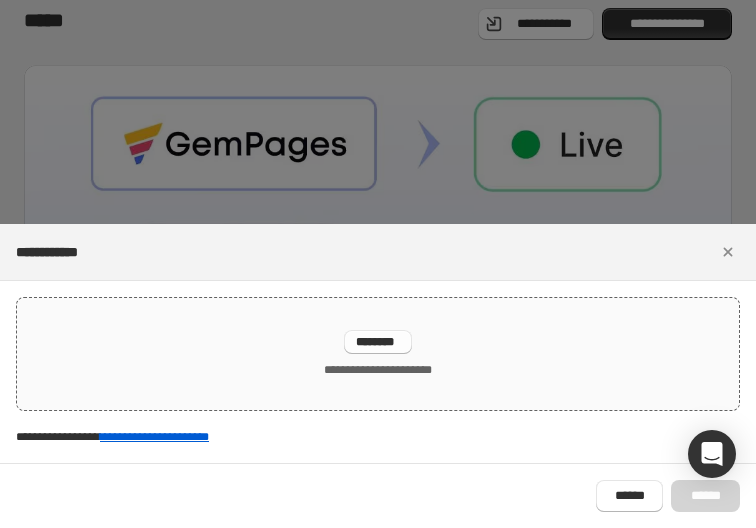 drag, startPoint x: 394, startPoint y: 339, endPoint x: 197, endPoint y: 318, distance: 198.11613 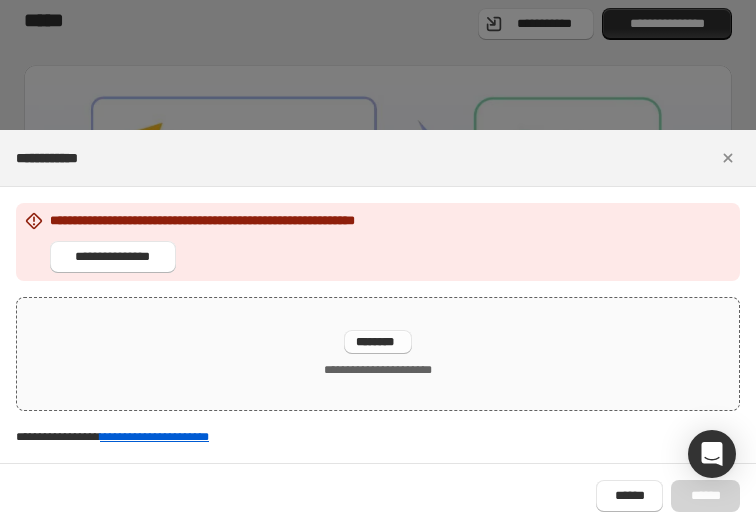 click on "**********" at bounding box center (378, 354) 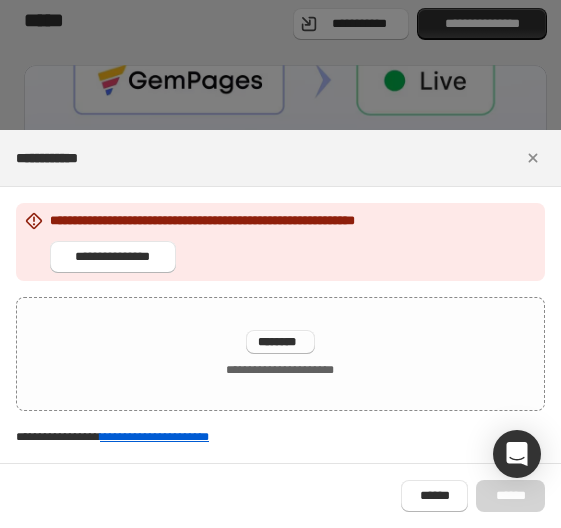 click on "**********" at bounding box center [280, 325] 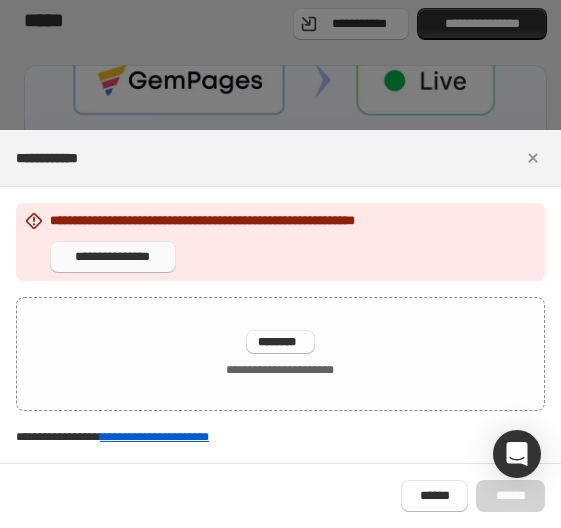 click on "**********" at bounding box center (113, 257) 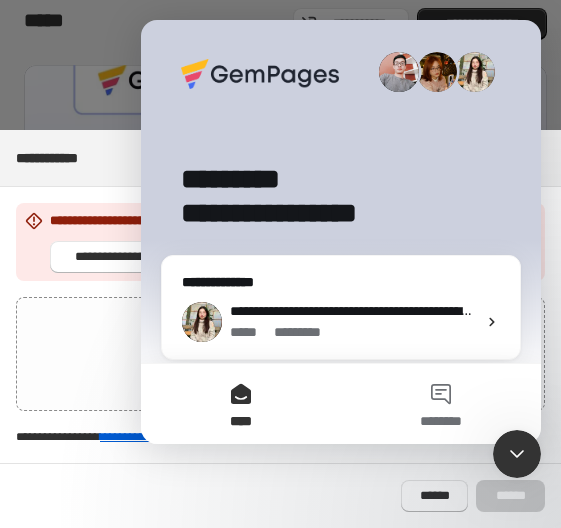 scroll, scrollTop: 0, scrollLeft: 0, axis: both 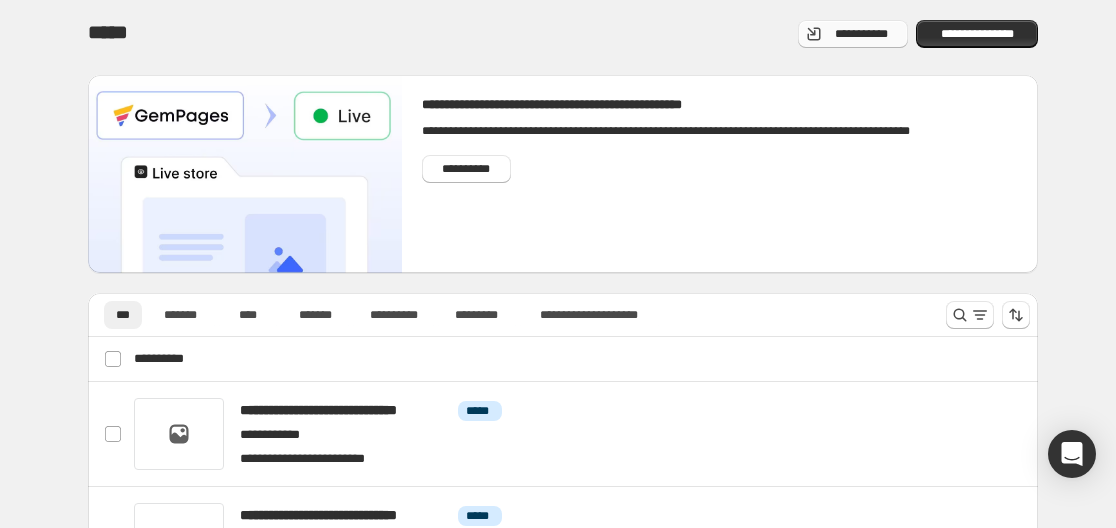 click on "**********" at bounding box center [861, 34] 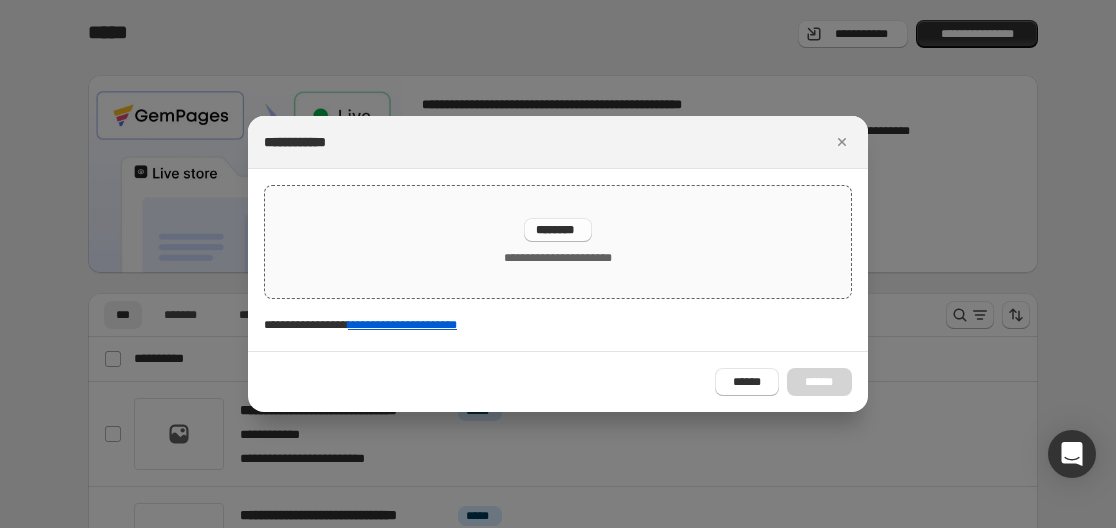 click on "********" at bounding box center (558, 230) 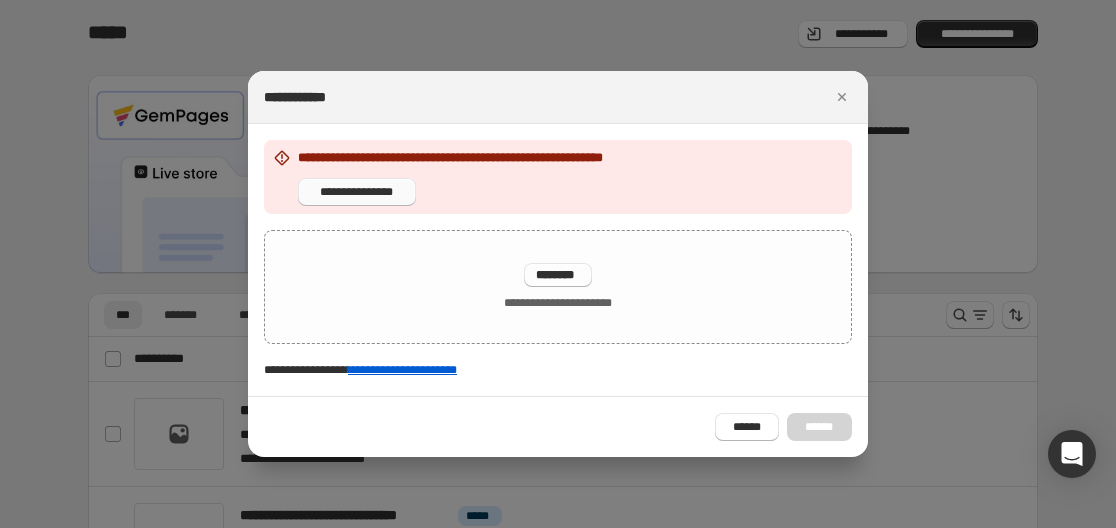 click on "**********" at bounding box center (357, 192) 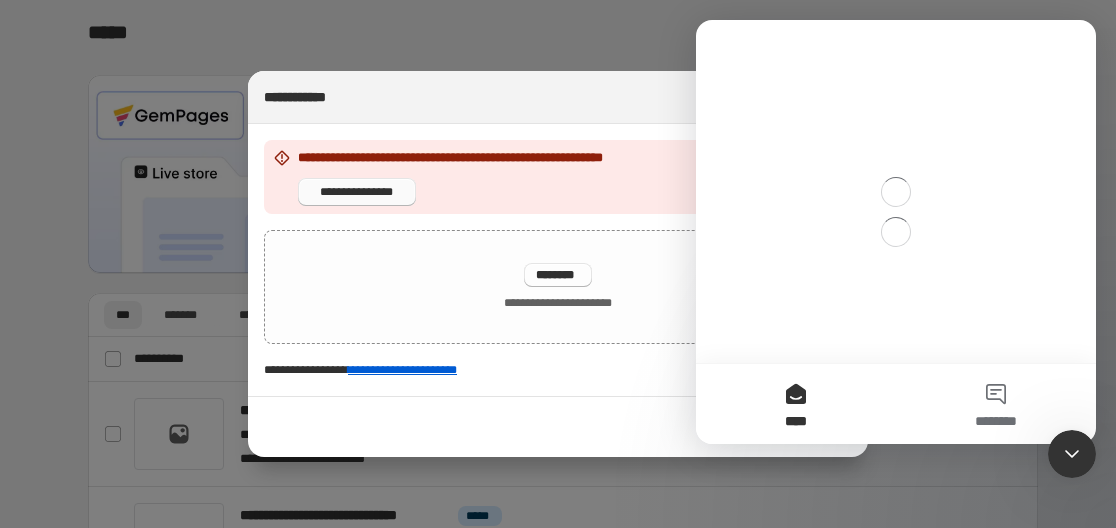 scroll, scrollTop: 0, scrollLeft: 0, axis: both 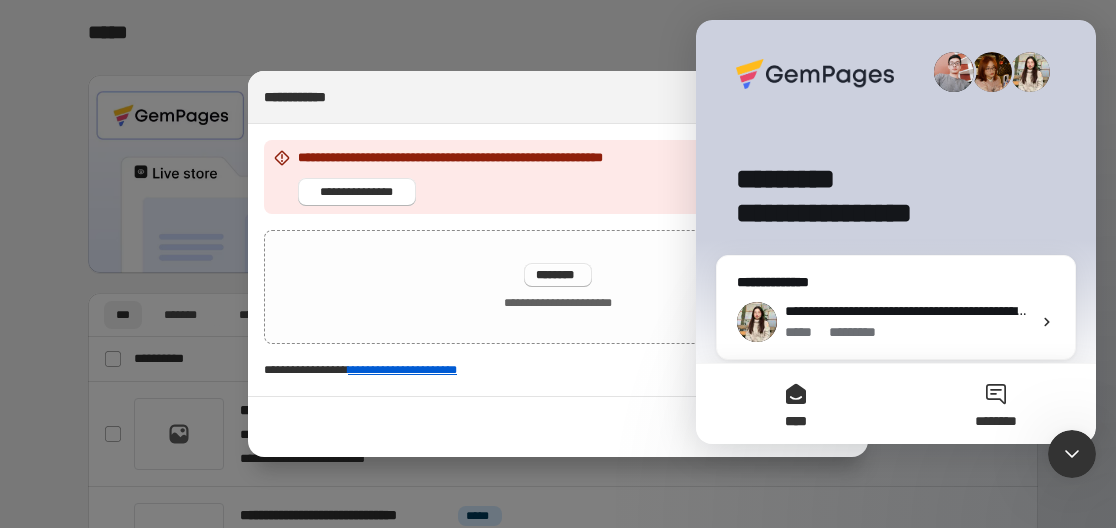 click on "********" at bounding box center [996, 404] 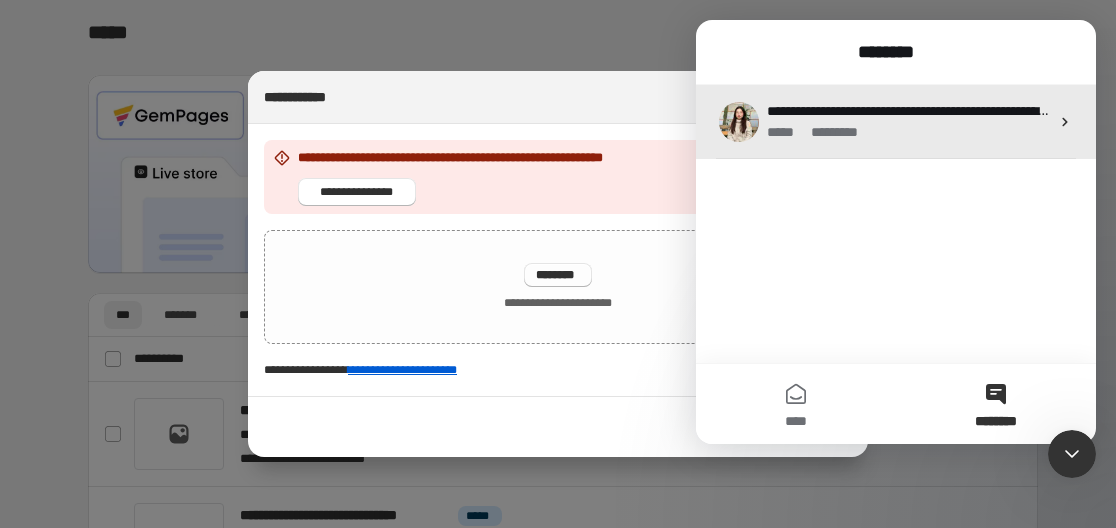 click on "**********" at bounding box center [2368, 111] 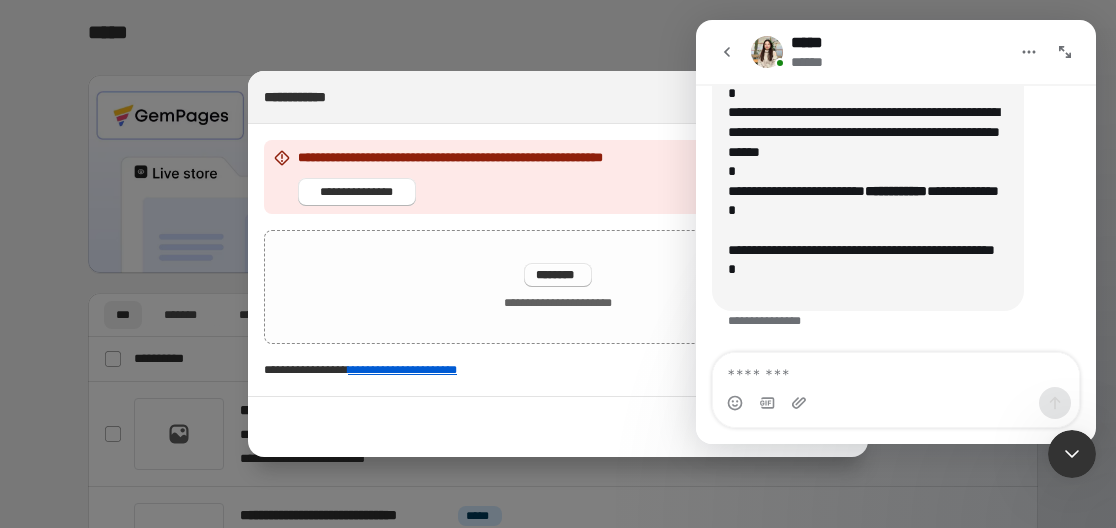 scroll, scrollTop: 1004, scrollLeft: 0, axis: vertical 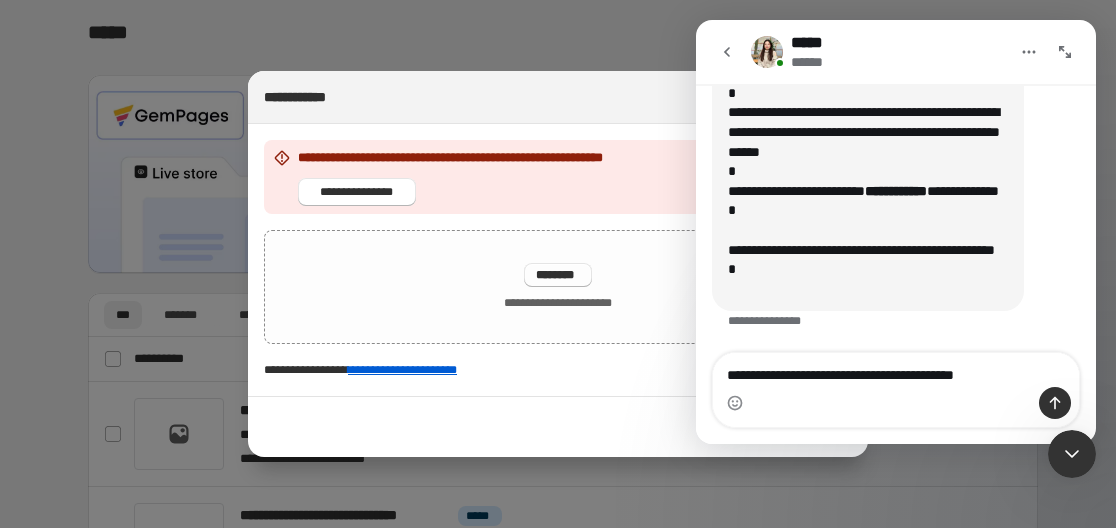 type on "**********" 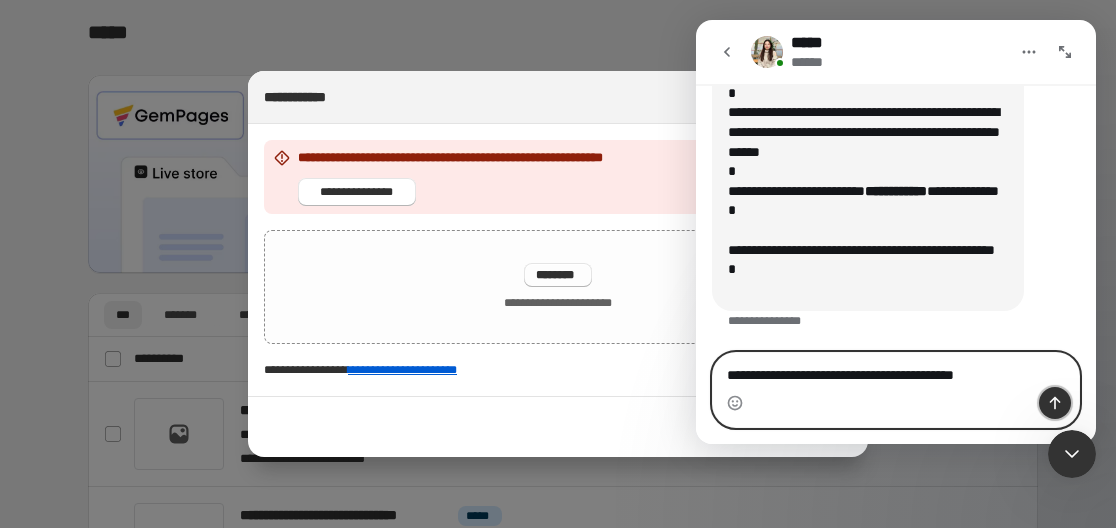 click 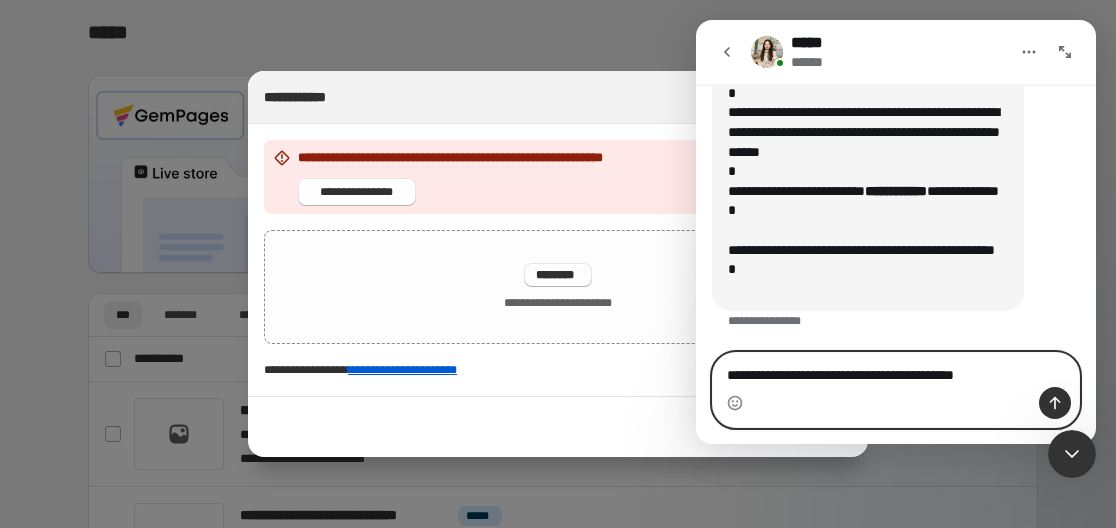 type 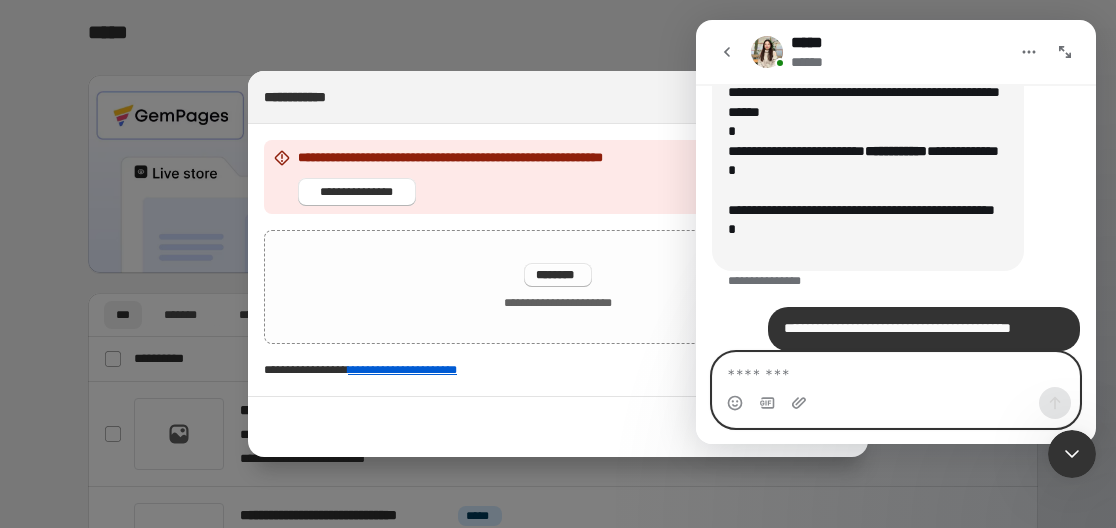 scroll, scrollTop: 1063, scrollLeft: 0, axis: vertical 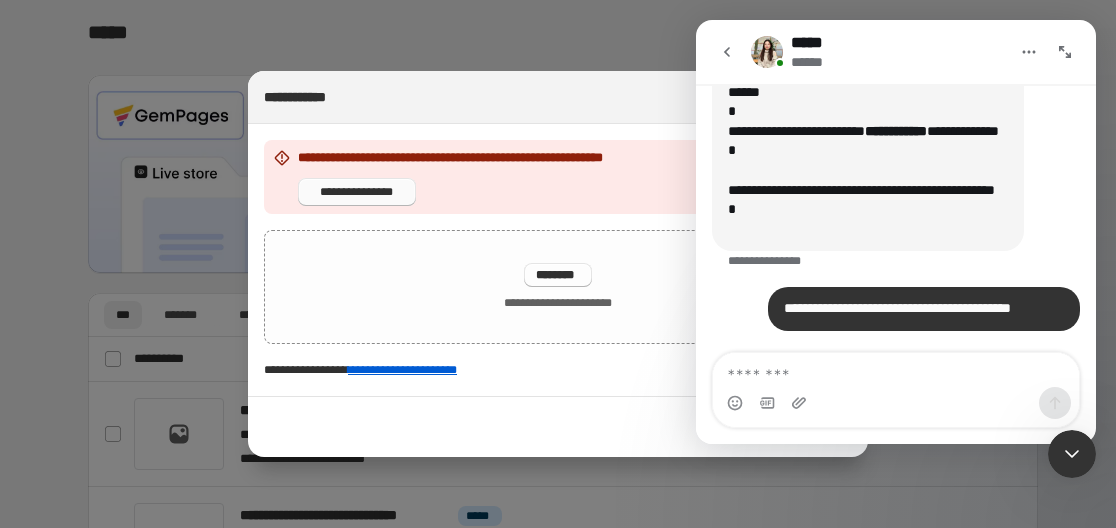 click on "**********" at bounding box center (357, 192) 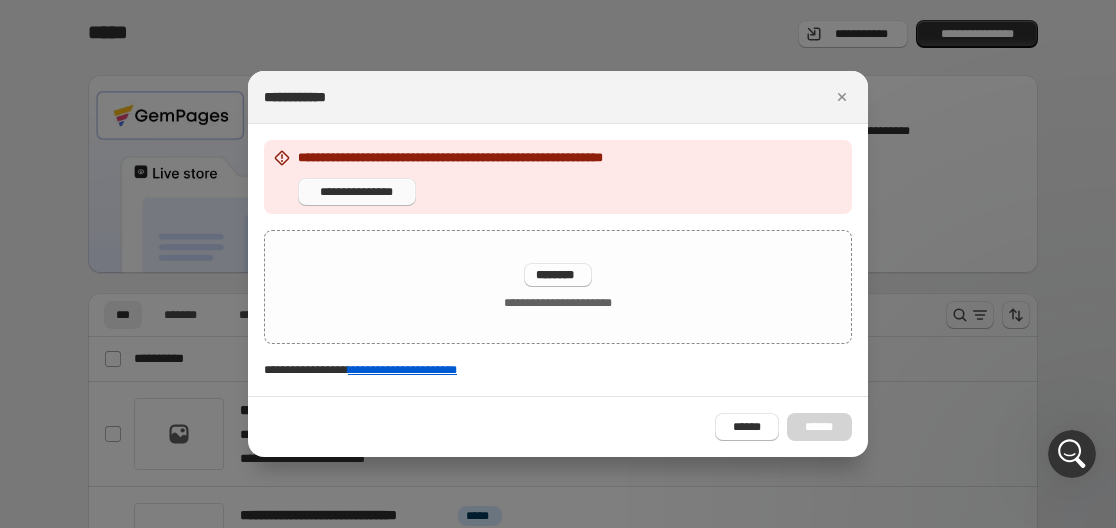 scroll, scrollTop: 0, scrollLeft: 0, axis: both 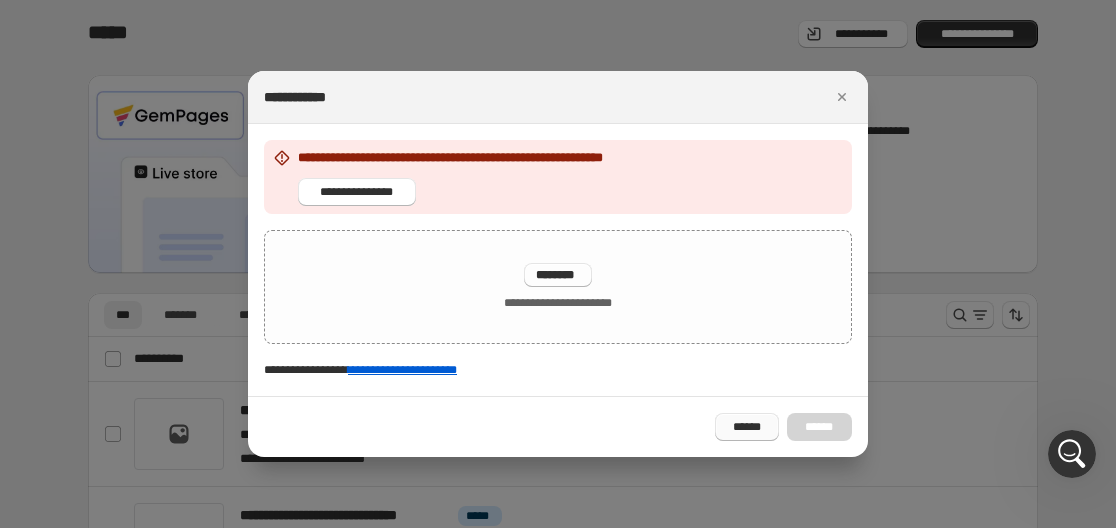 click on "******" at bounding box center (747, 427) 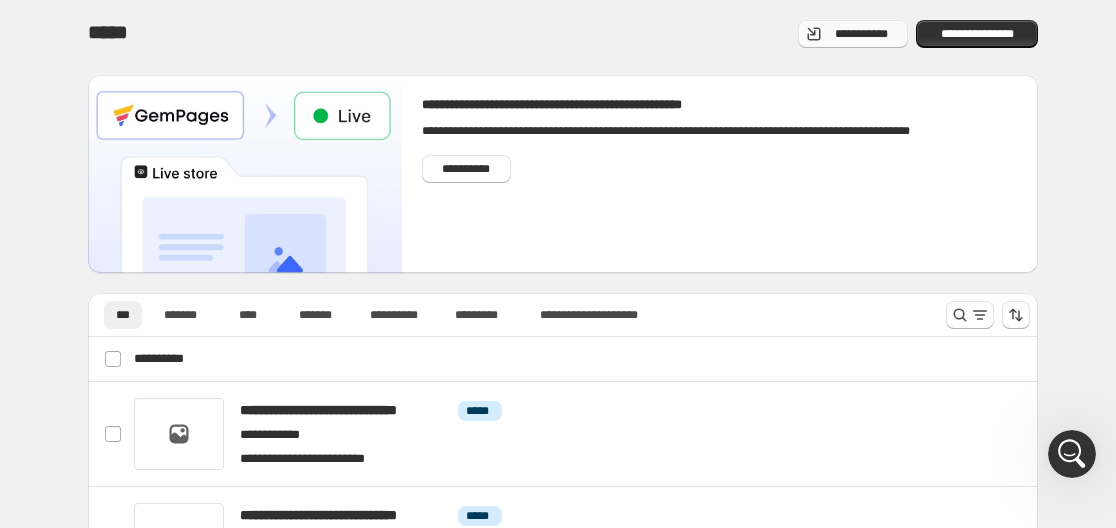 click on "**********" at bounding box center [861, 34] 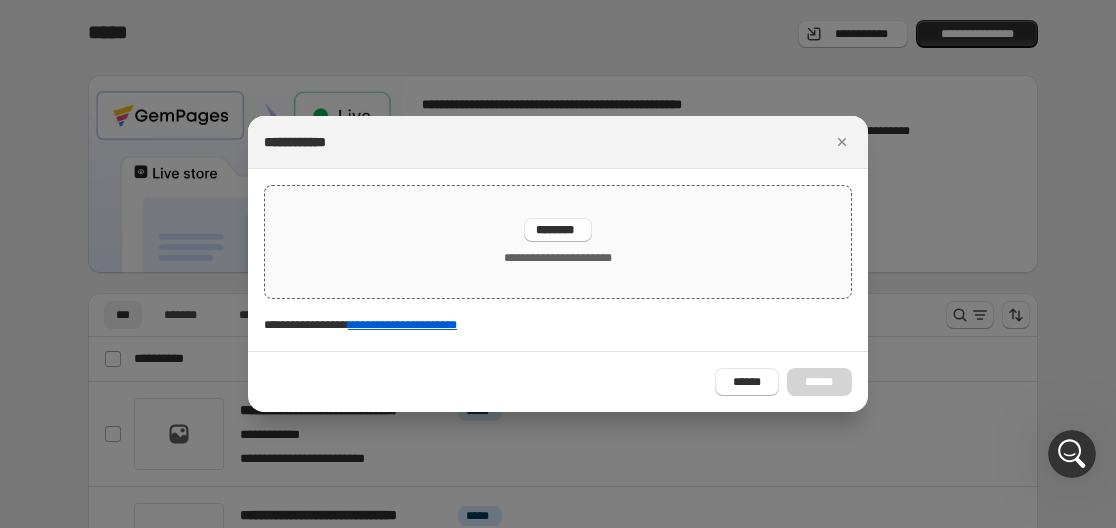 click on "********" at bounding box center (558, 230) 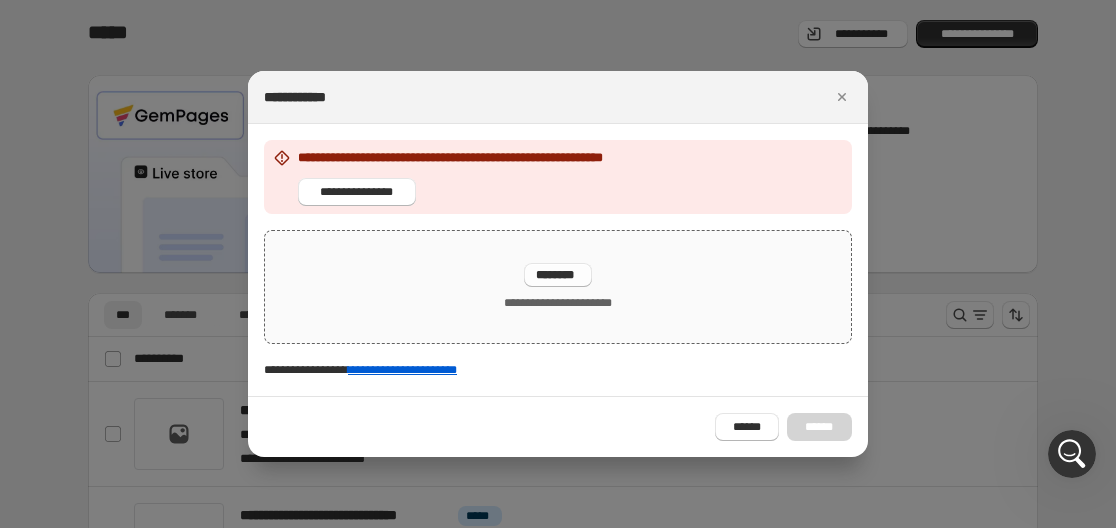 click on "********" at bounding box center (558, 275) 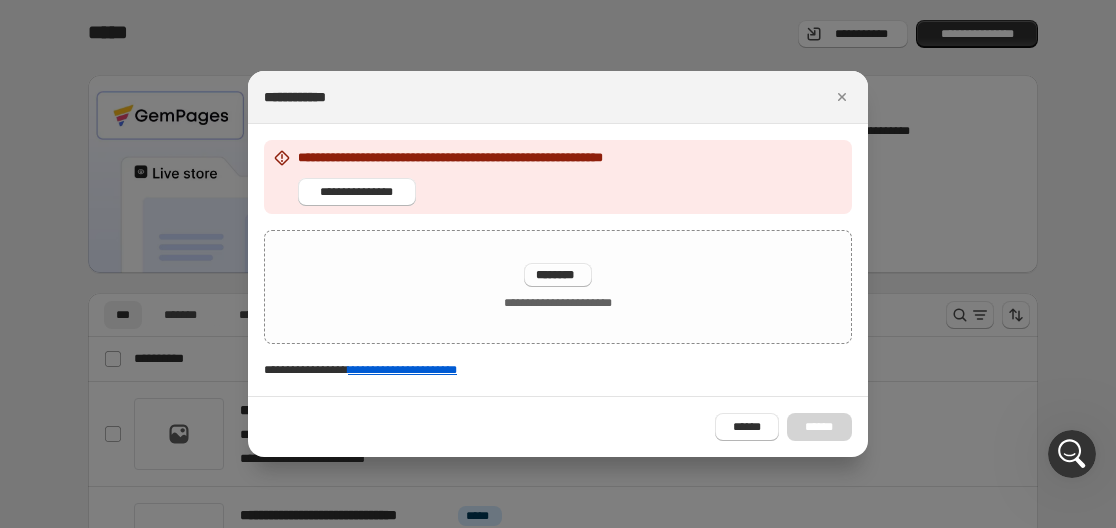 click at bounding box center (558, 264) 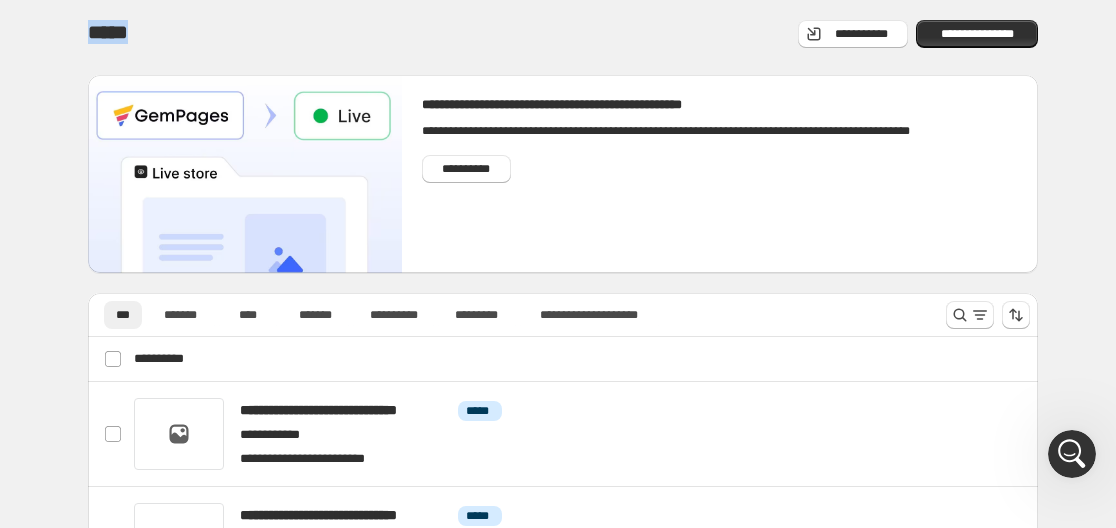 click on "*****" at bounding box center (117, 34) 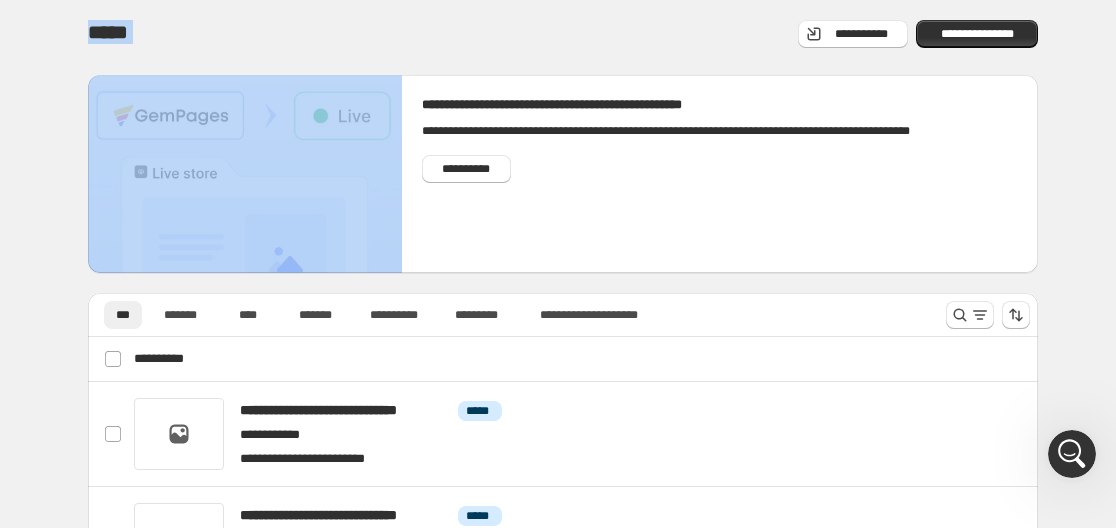 click on "*****" at bounding box center [117, 34] 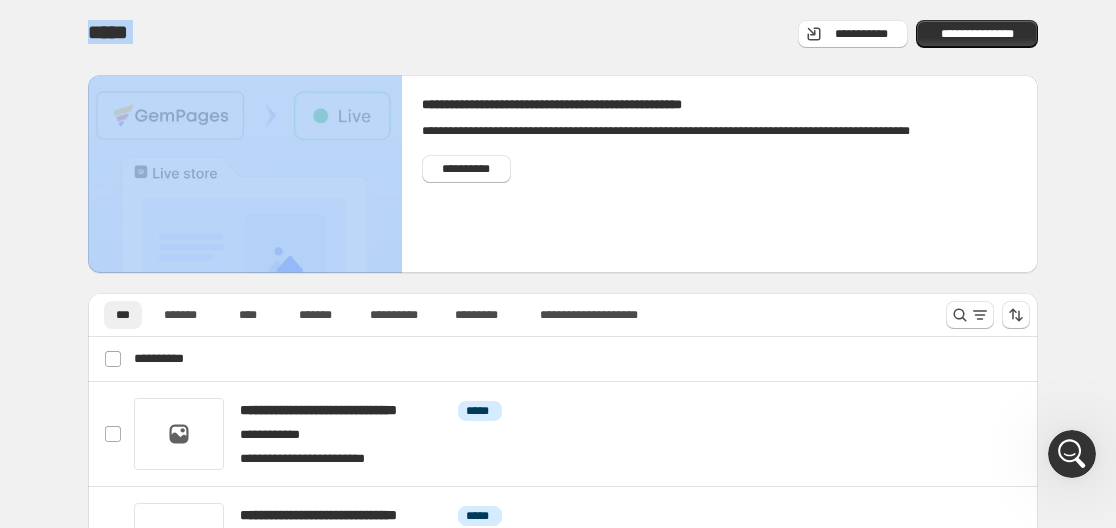 click on "*****" at bounding box center (117, 34) 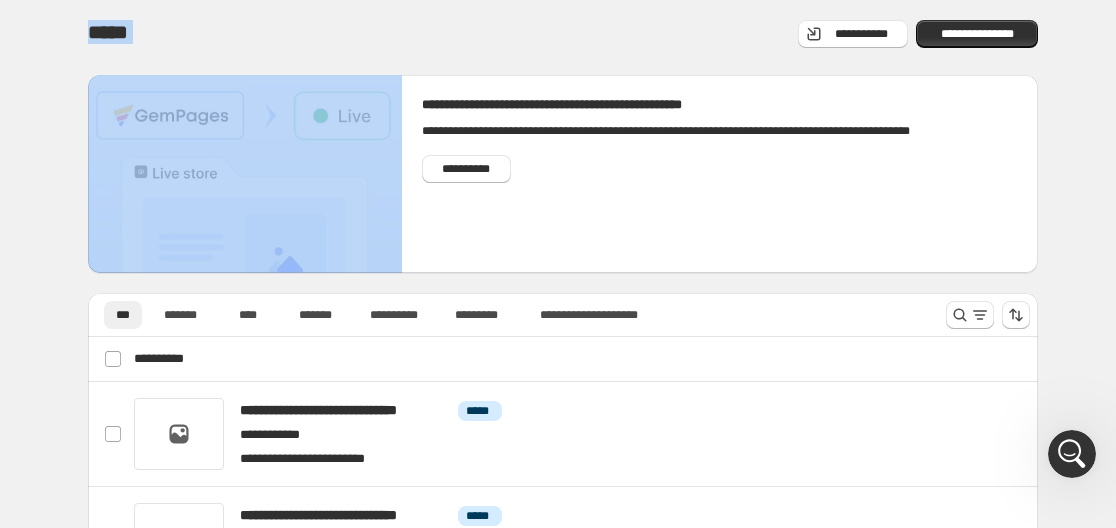 click on "**********" at bounding box center [563, 477] 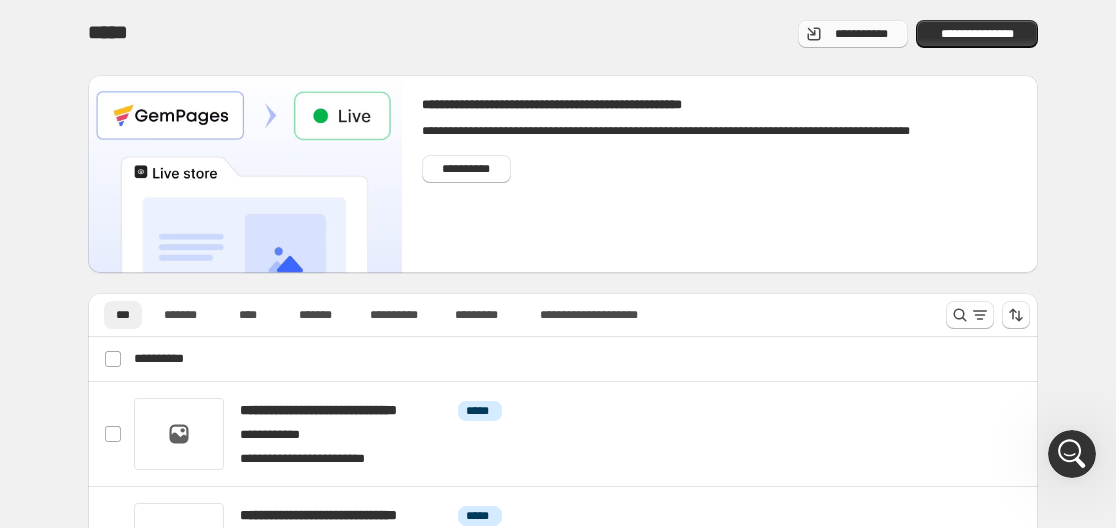 click on "**********" at bounding box center (861, 34) 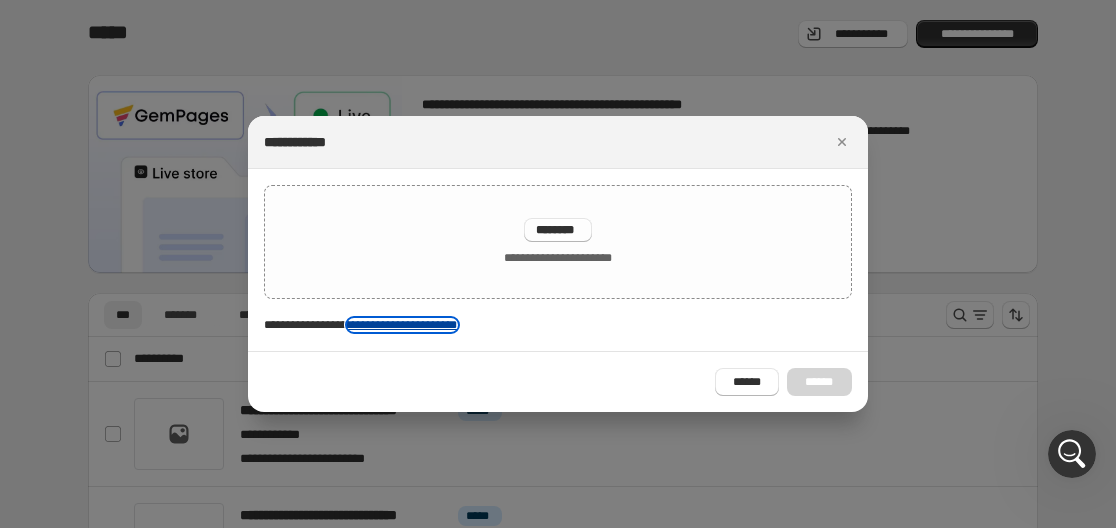 click on "**********" at bounding box center (402, 325) 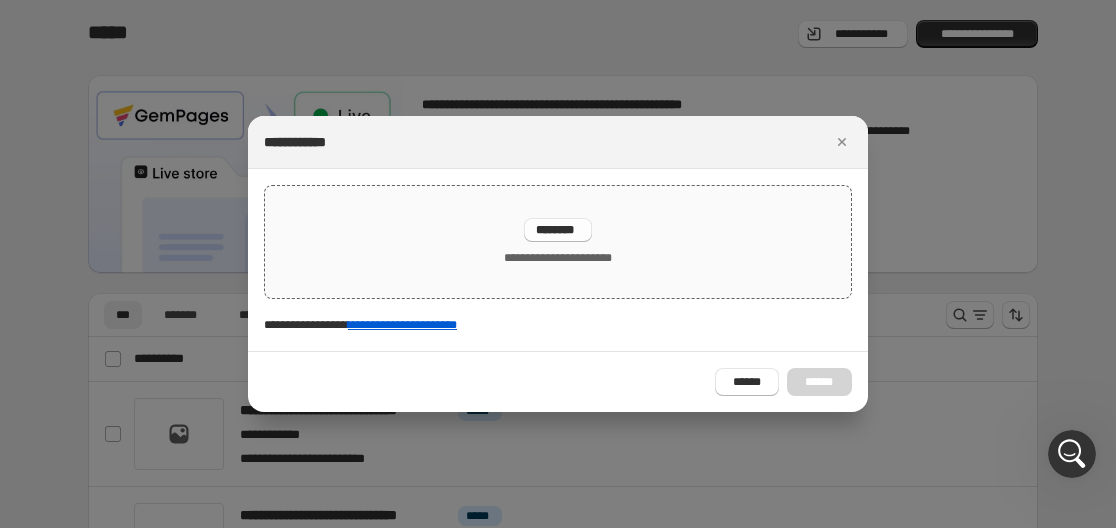 click on "********" at bounding box center [558, 230] 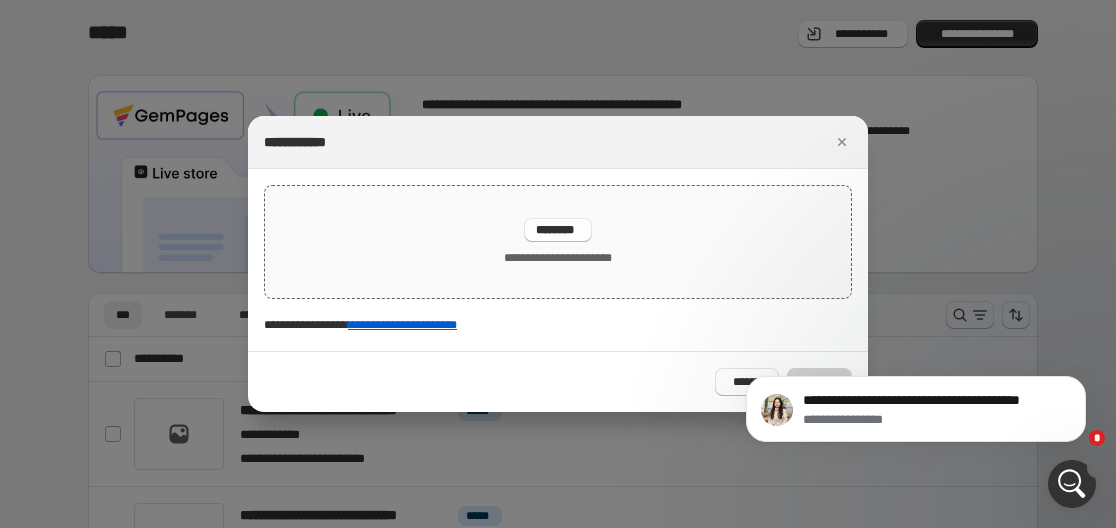scroll, scrollTop: 0, scrollLeft: 0, axis: both 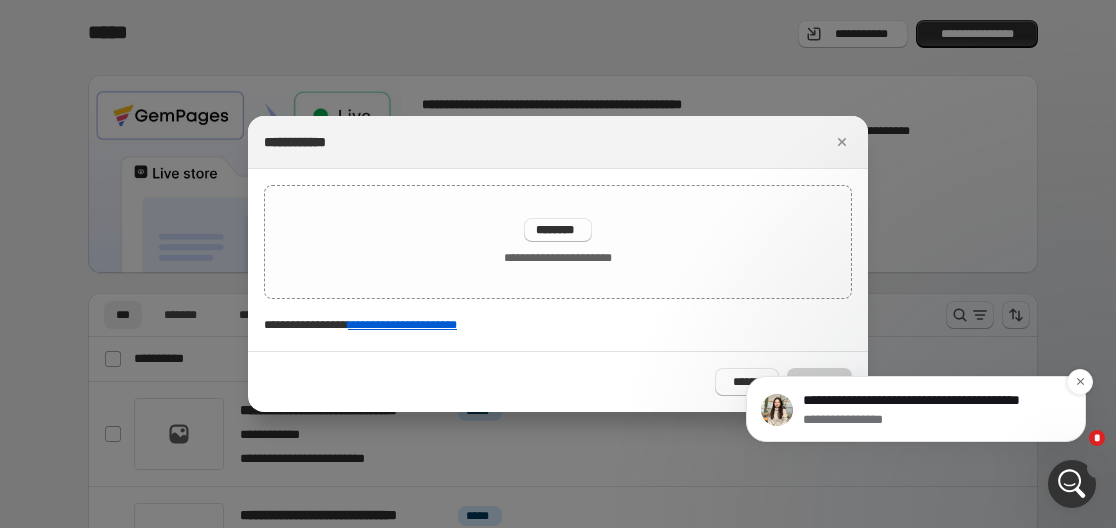 click on "**********" at bounding box center [916, 409] 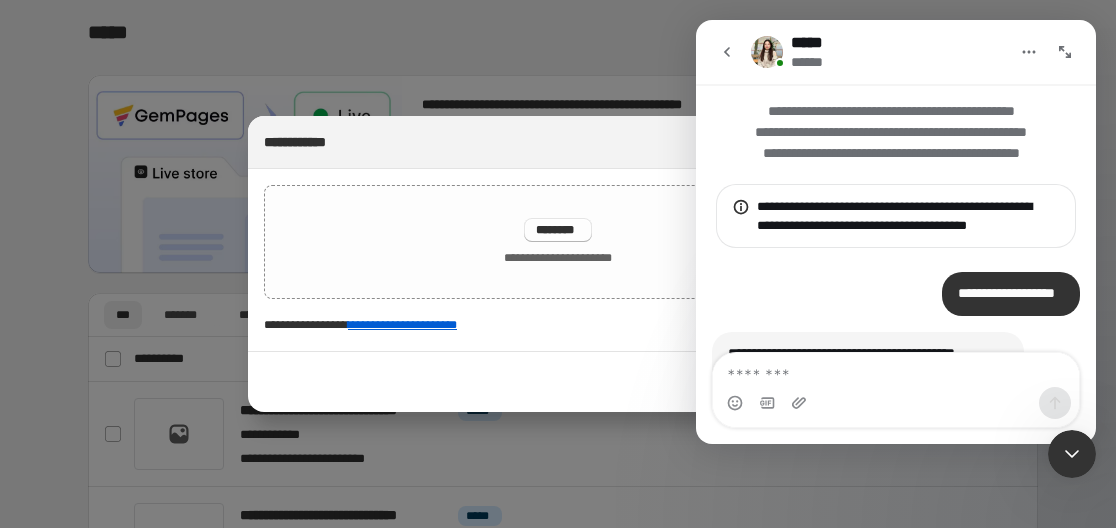 scroll, scrollTop: 3, scrollLeft: 0, axis: vertical 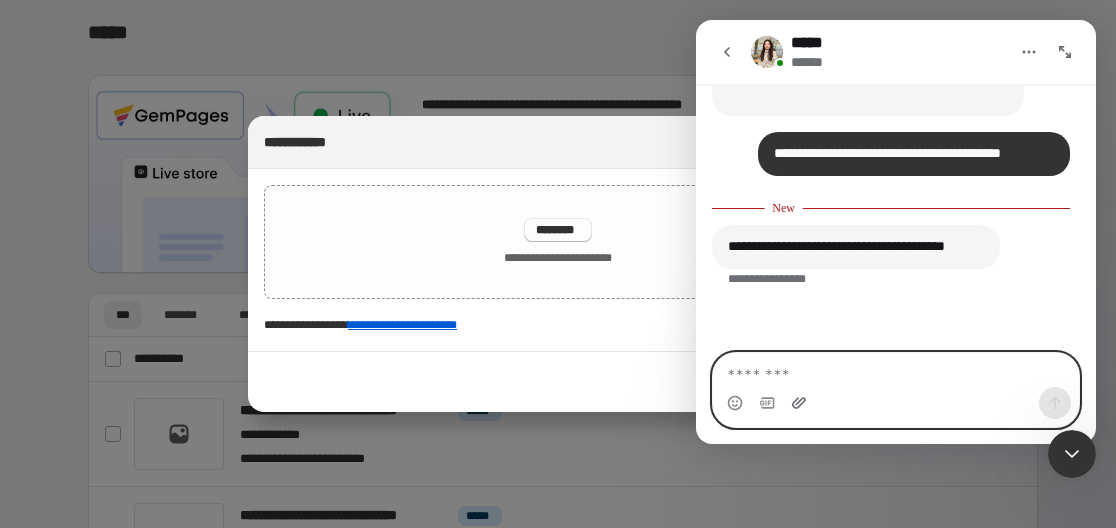 click 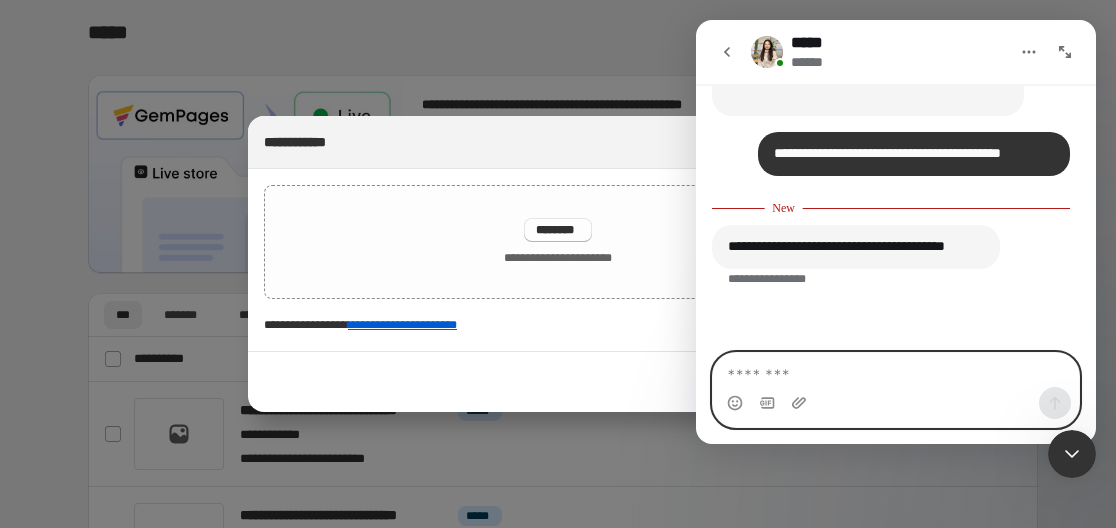 click at bounding box center [896, 370] 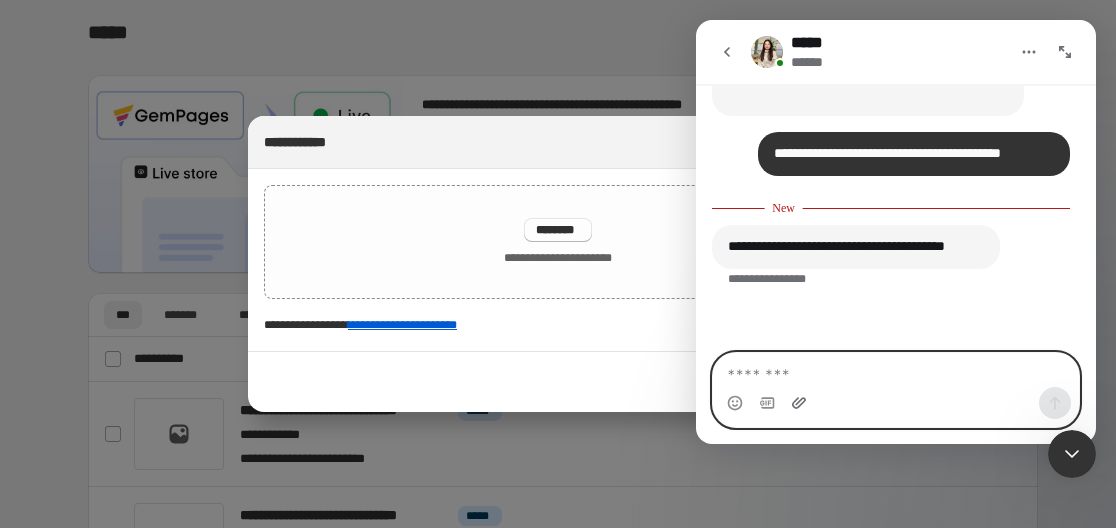 click 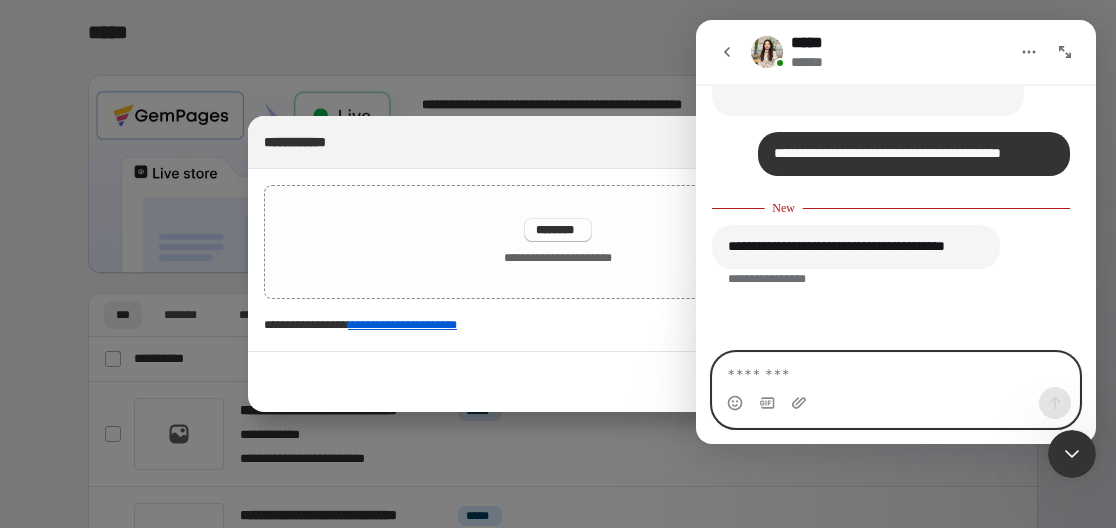 click at bounding box center (896, 370) 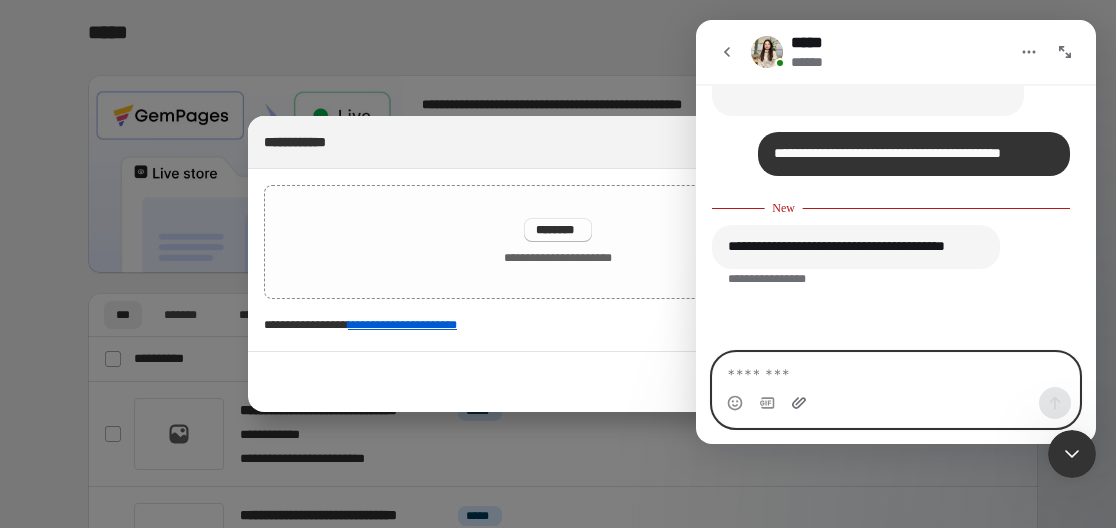 click 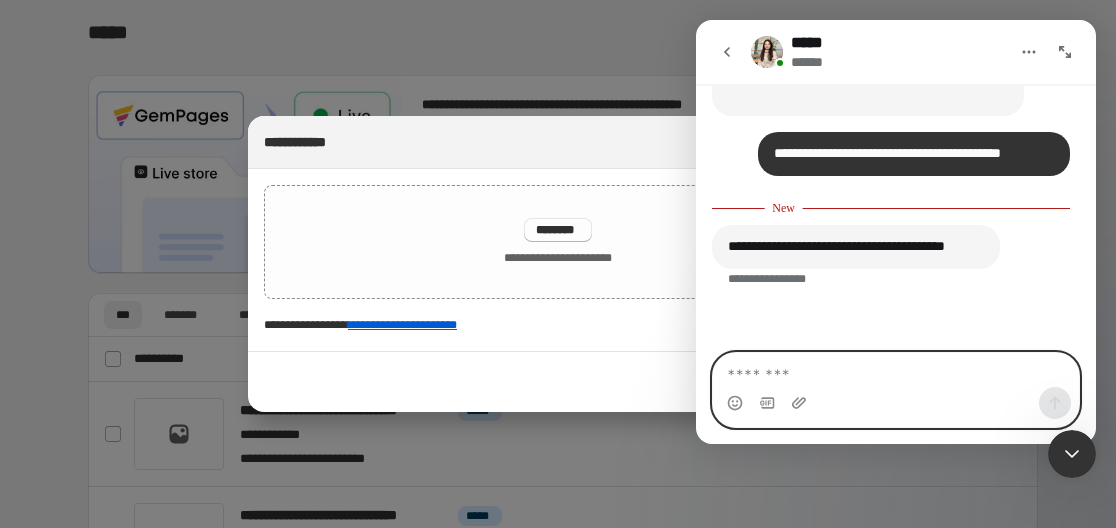 click at bounding box center (896, 370) 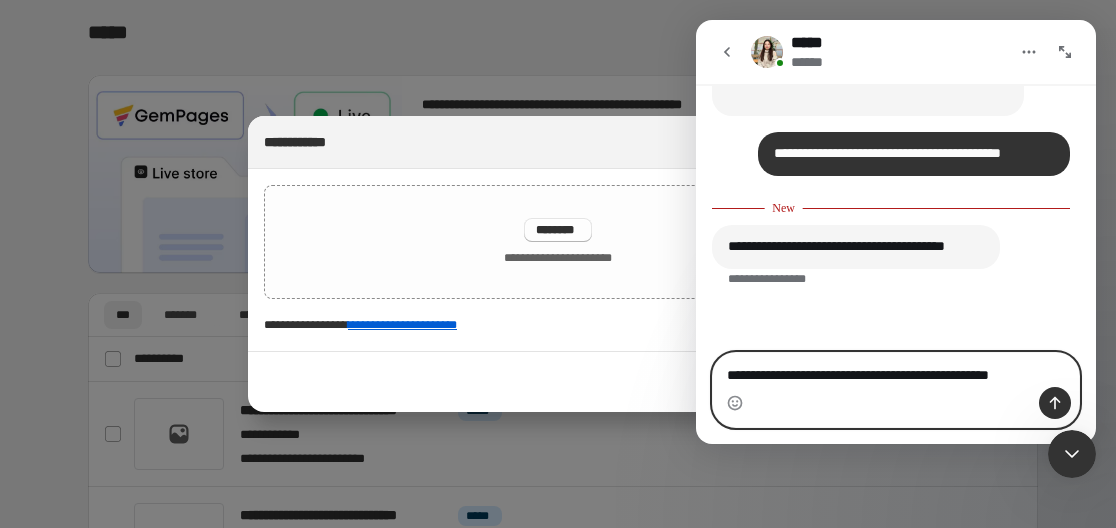 type on "**********" 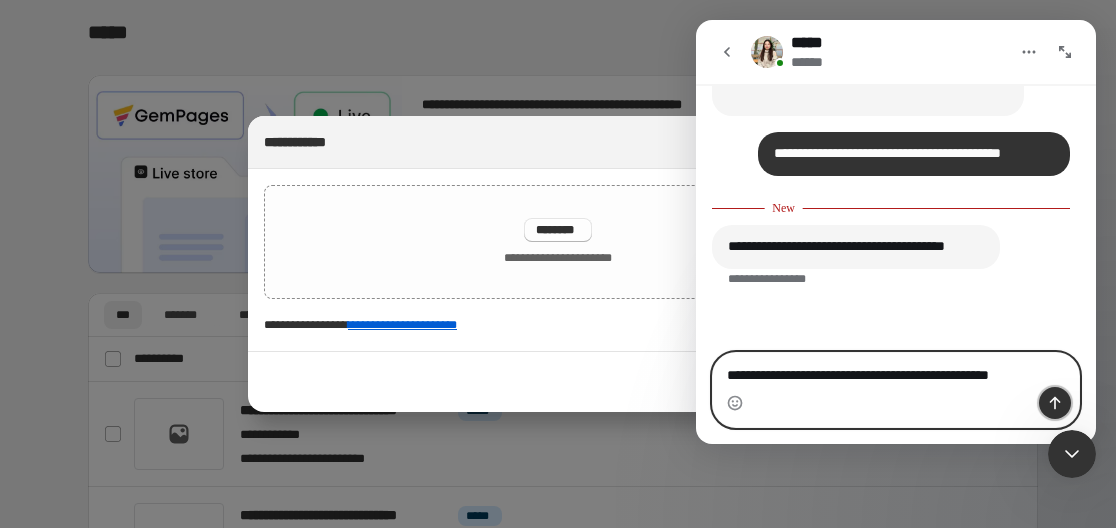 click 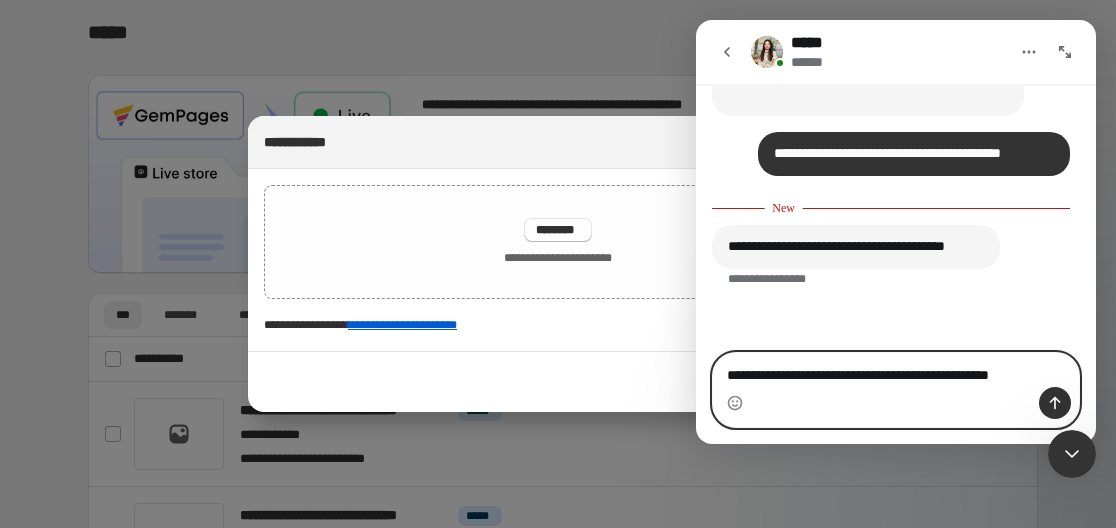 type 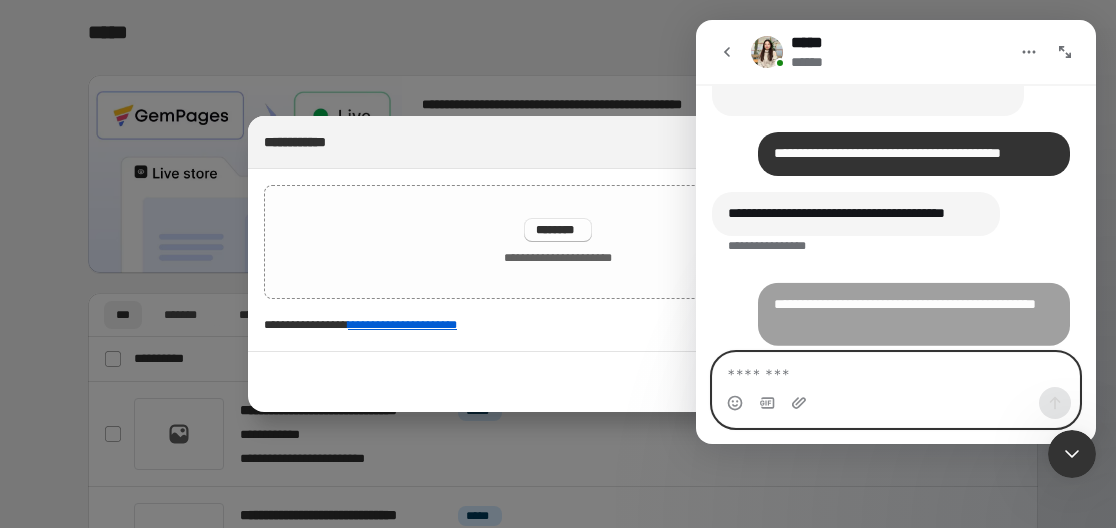 scroll, scrollTop: 1202, scrollLeft: 0, axis: vertical 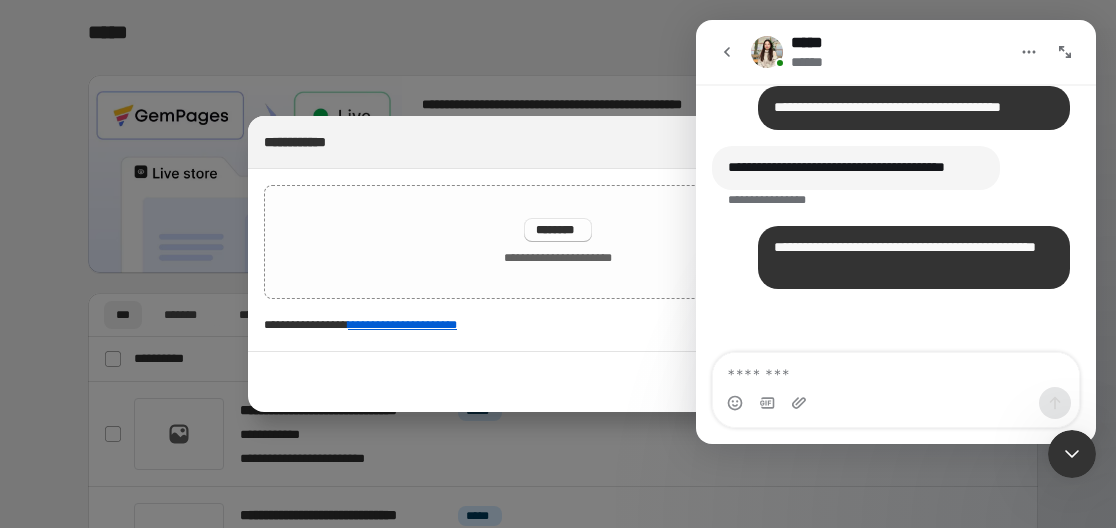 click on "**********" at bounding box center [914, 257] 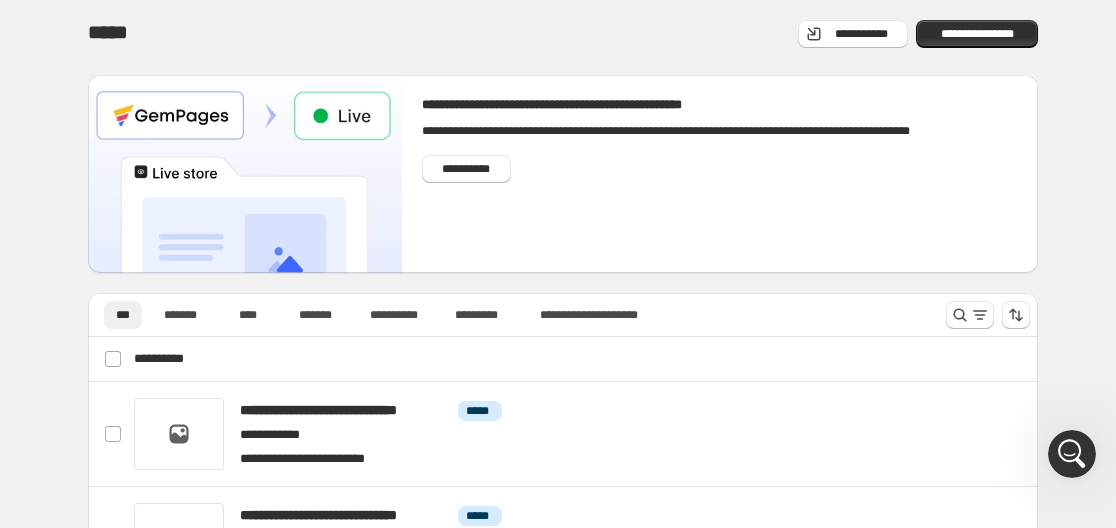 click on "**********" at bounding box center [849, 31] 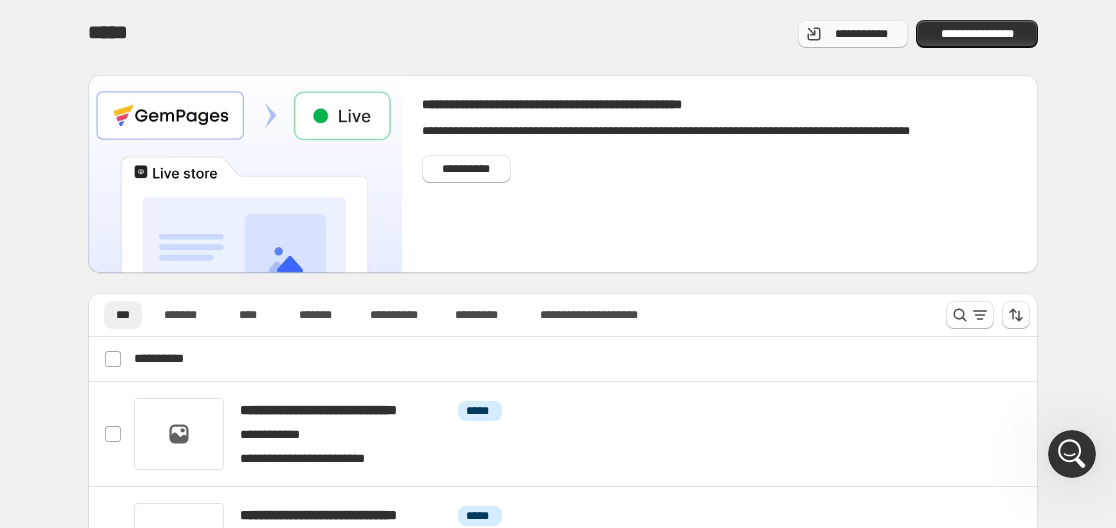 click on "**********" at bounding box center [853, 34] 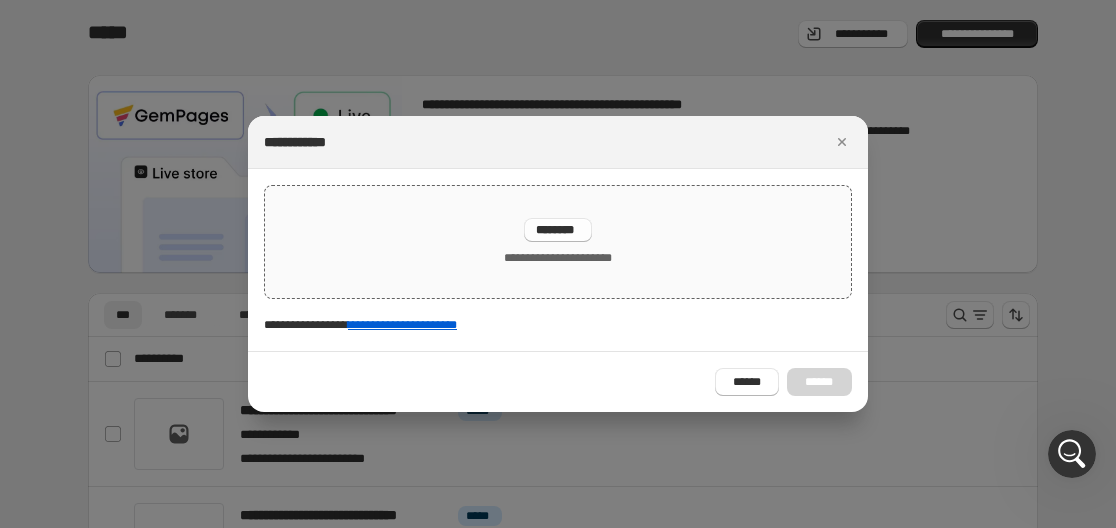 click on "********" at bounding box center (558, 230) 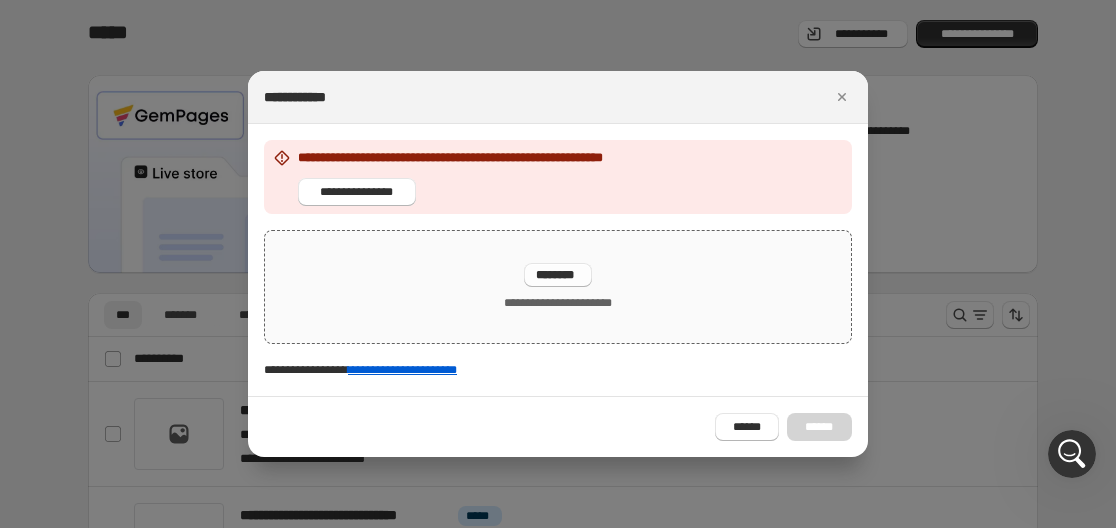 click at bounding box center (558, 264) 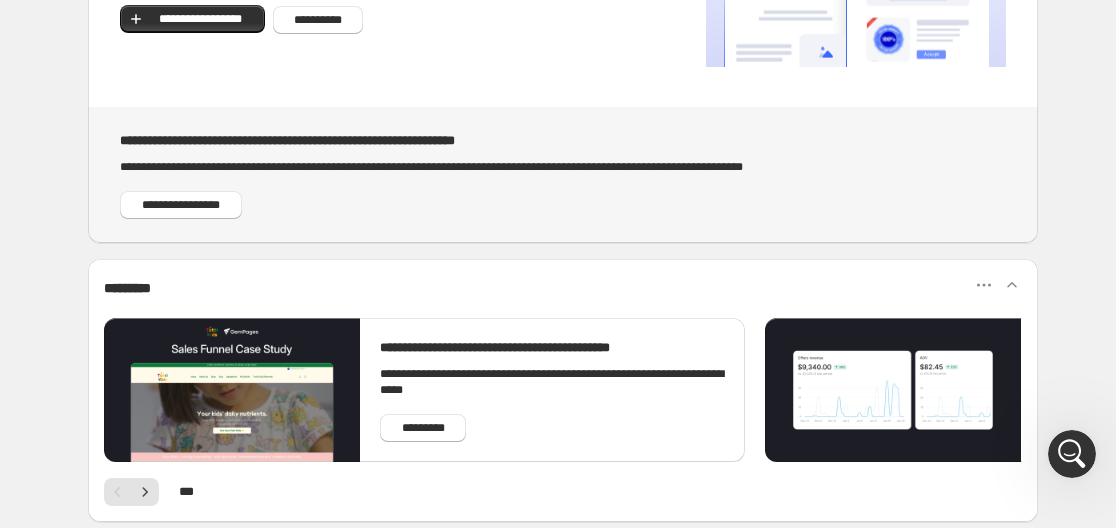 scroll, scrollTop: 270, scrollLeft: 0, axis: vertical 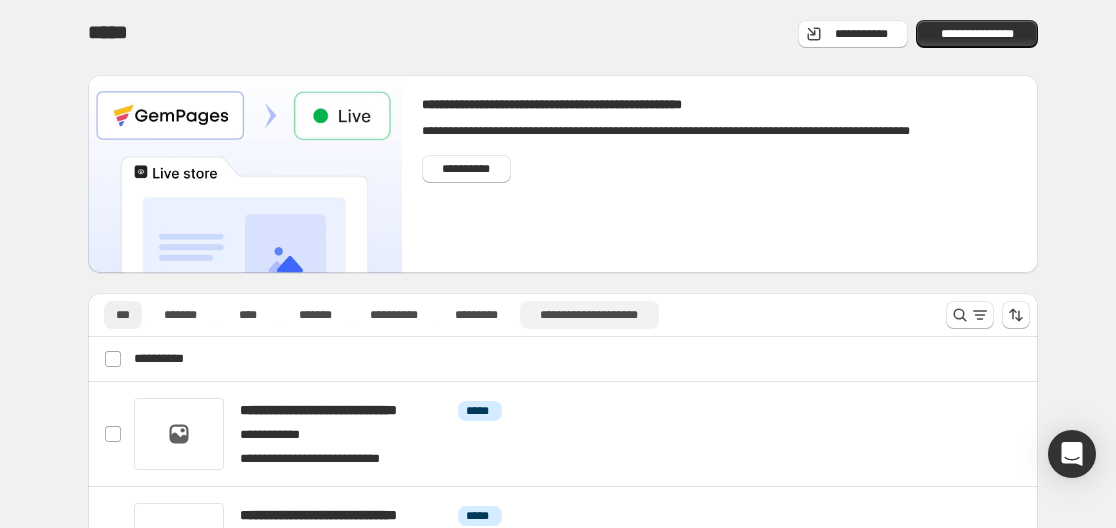 click on "**********" at bounding box center (589, 315) 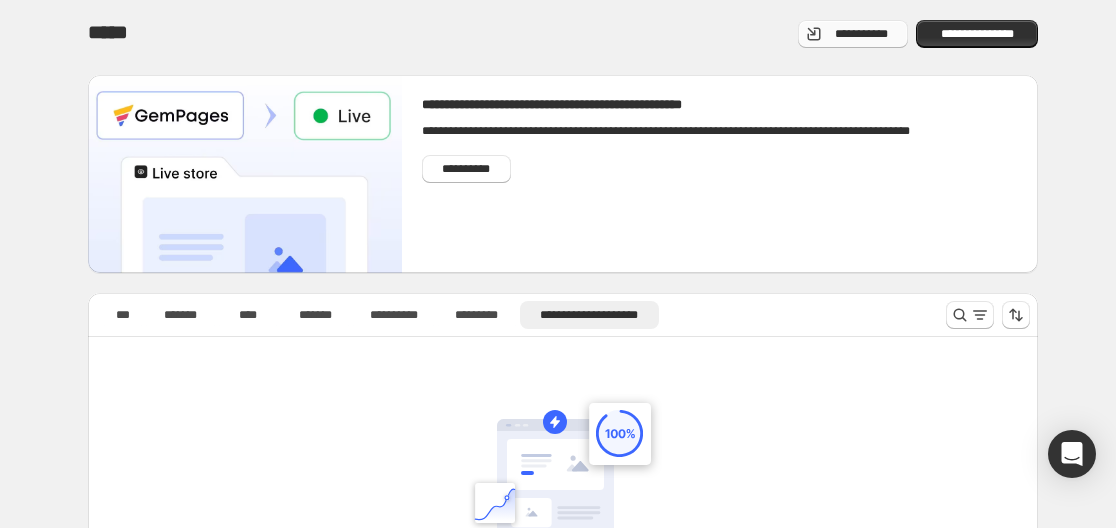 click on "**********" at bounding box center [861, 34] 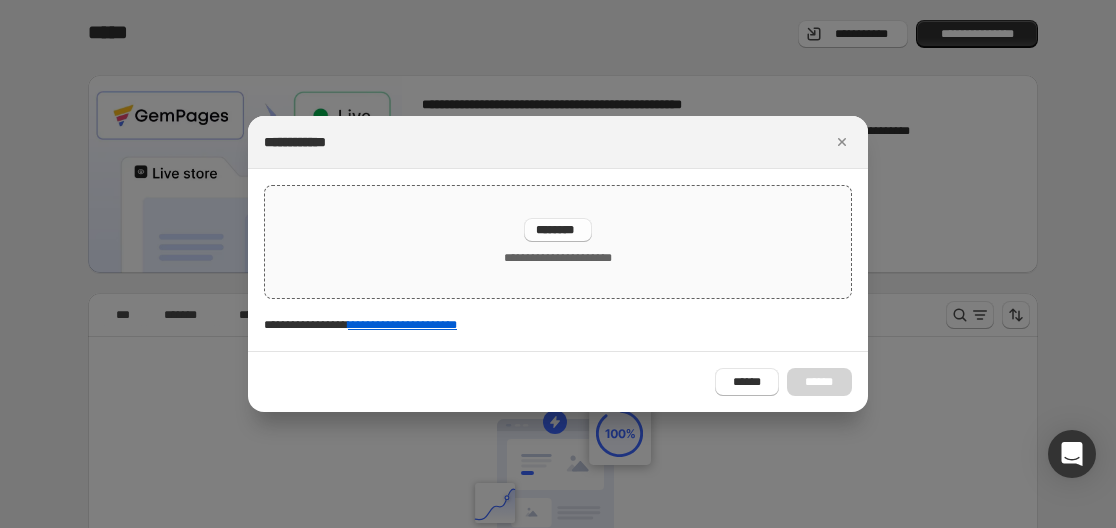 click on "********" at bounding box center (558, 230) 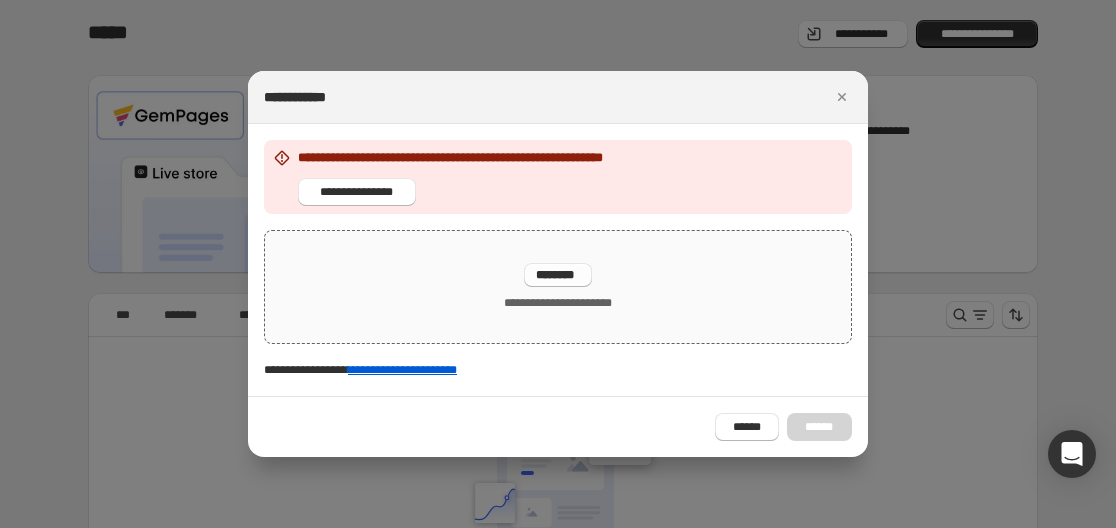 click on "********" at bounding box center [558, 275] 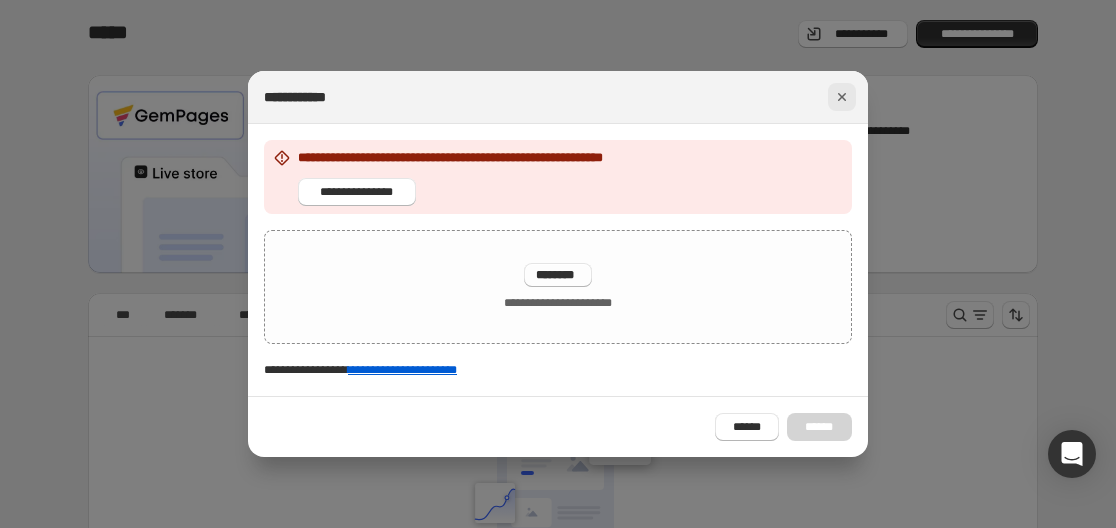 click 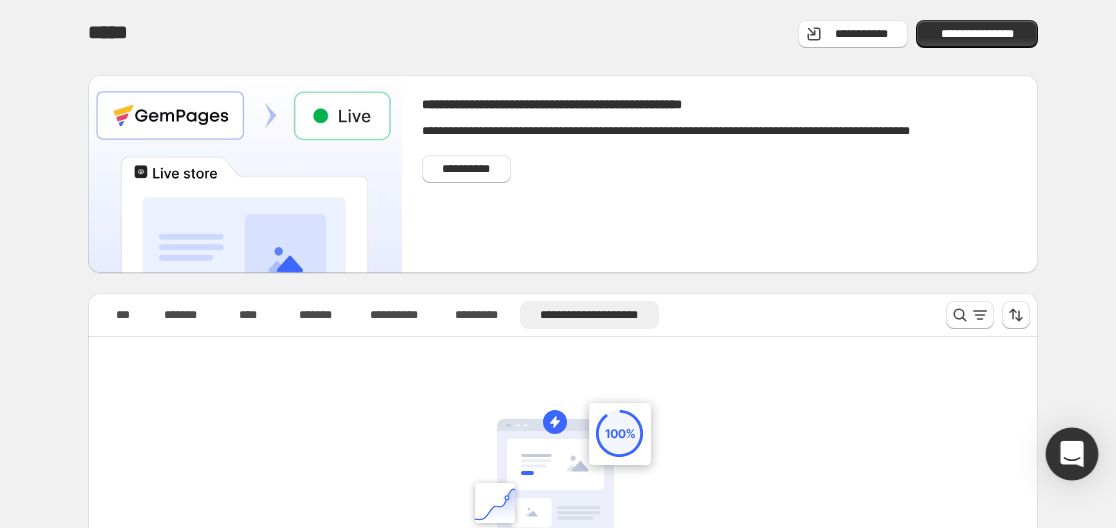 click 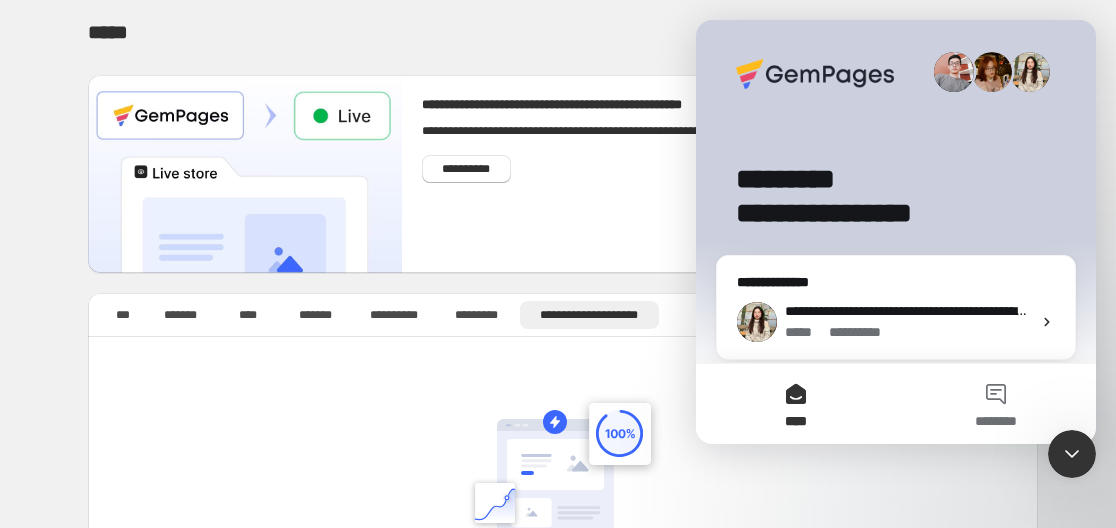 scroll, scrollTop: 0, scrollLeft: 0, axis: both 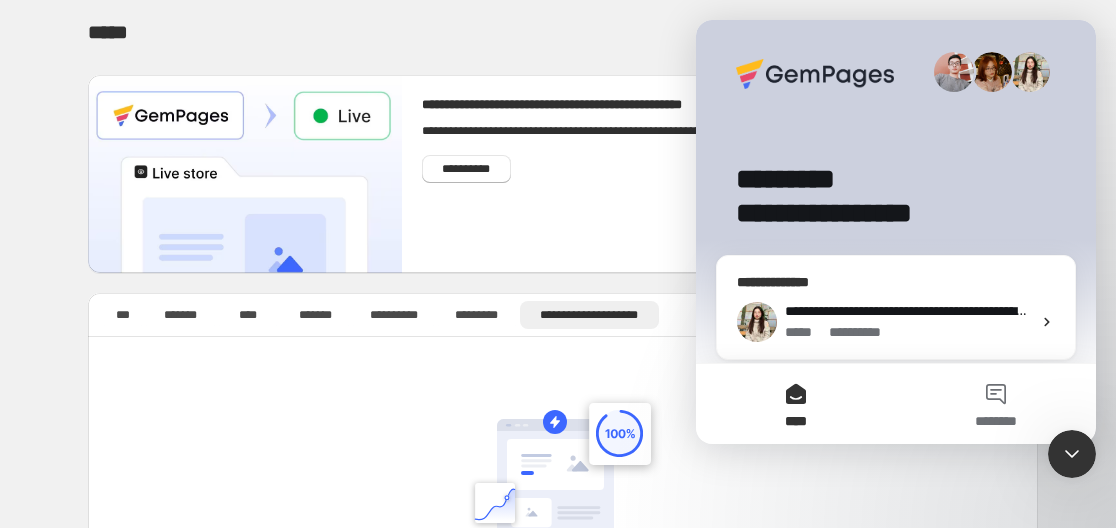 click on "**********" at bounding box center [896, 322] 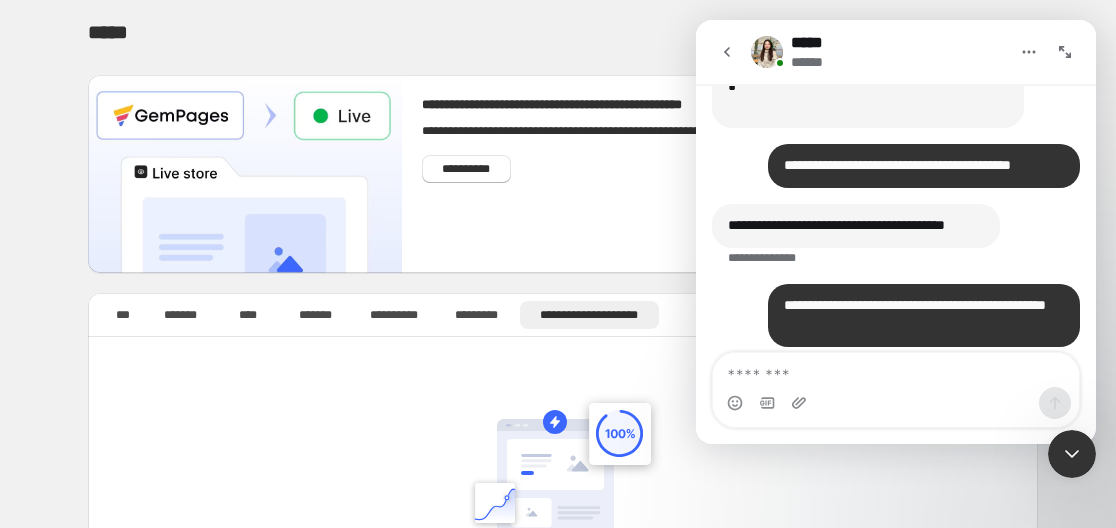 scroll, scrollTop: 1202, scrollLeft: 0, axis: vertical 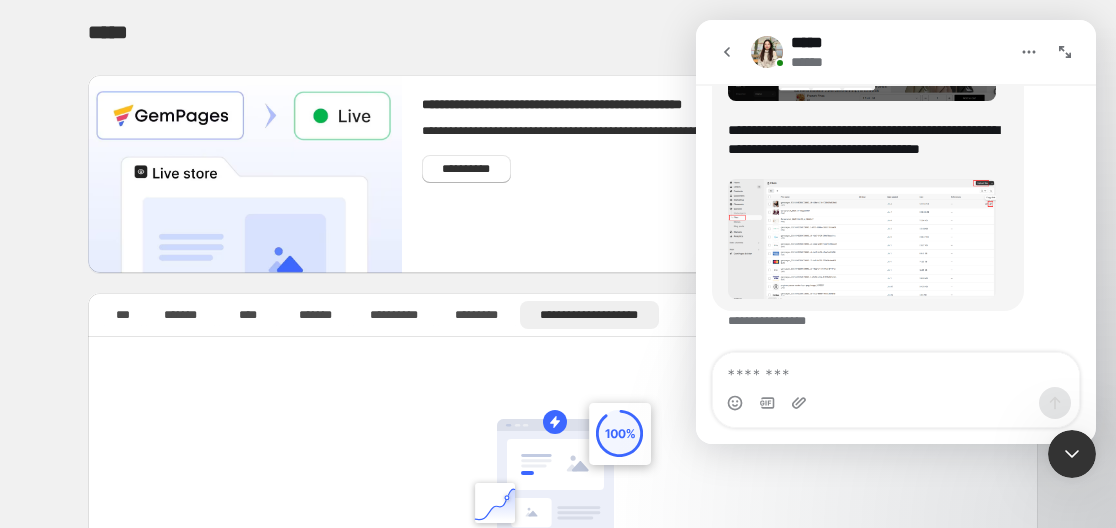 drag, startPoint x: 1090, startPoint y: 367, endPoint x: 1093, endPoint y: 345, distance: 22.203604 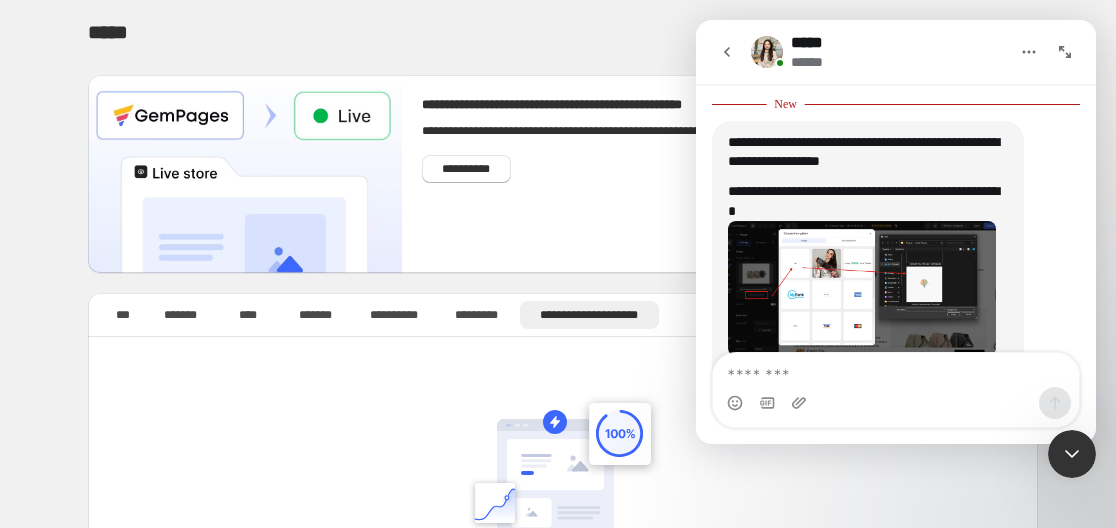 scroll, scrollTop: 1417, scrollLeft: 0, axis: vertical 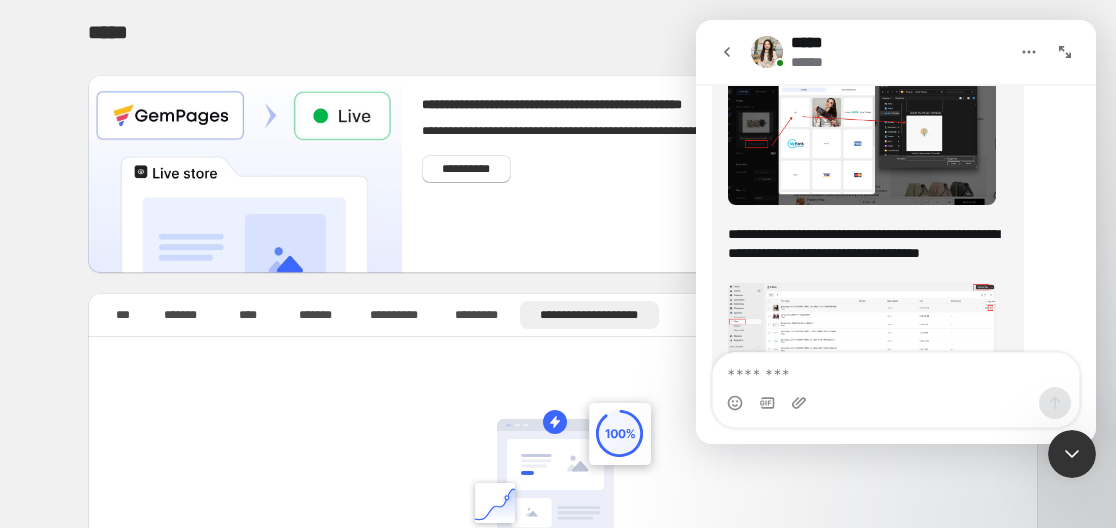 click at bounding box center [727, 52] 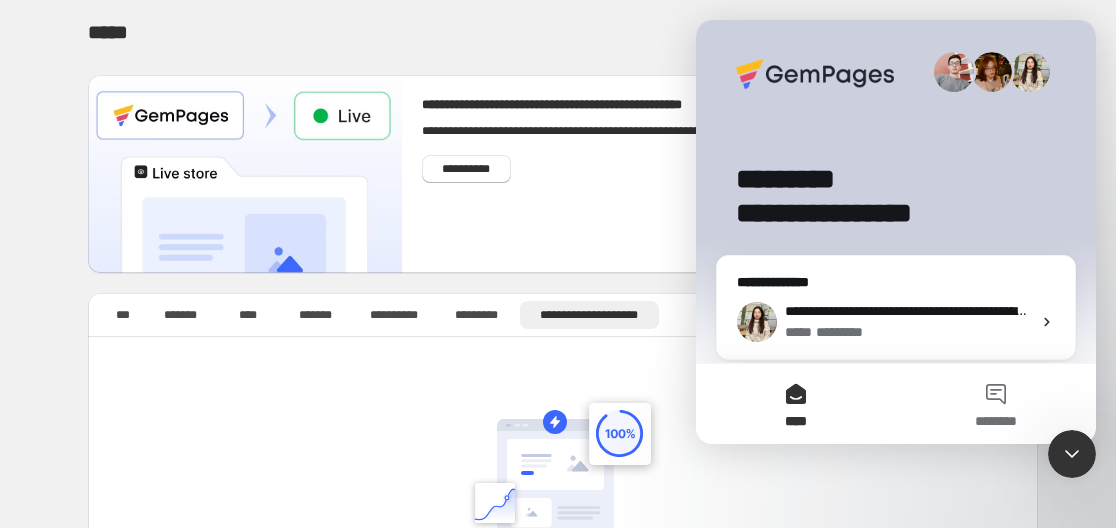 scroll, scrollTop: 0, scrollLeft: 0, axis: both 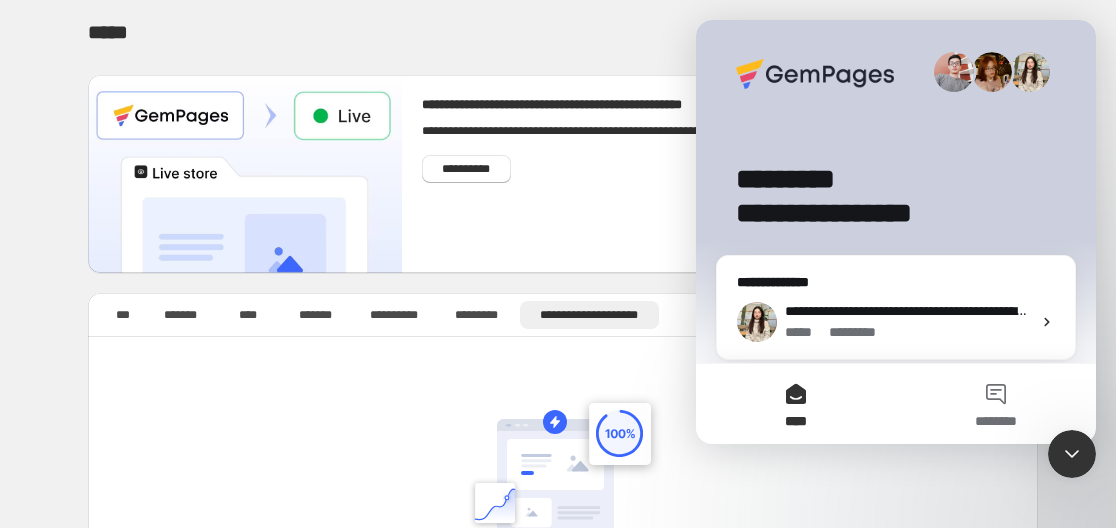 click on "**********" at bounding box center [563, 421] 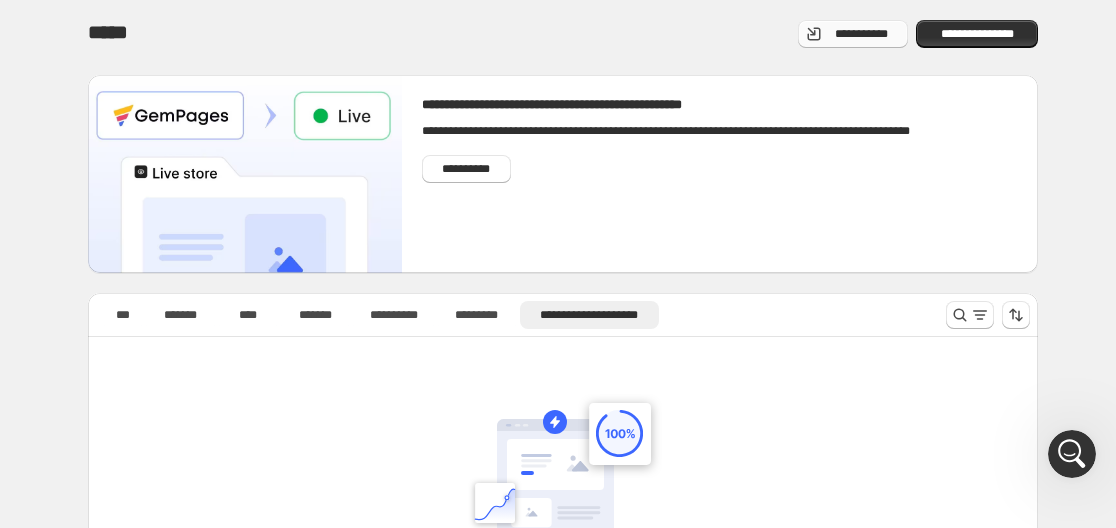 click on "**********" at bounding box center (853, 34) 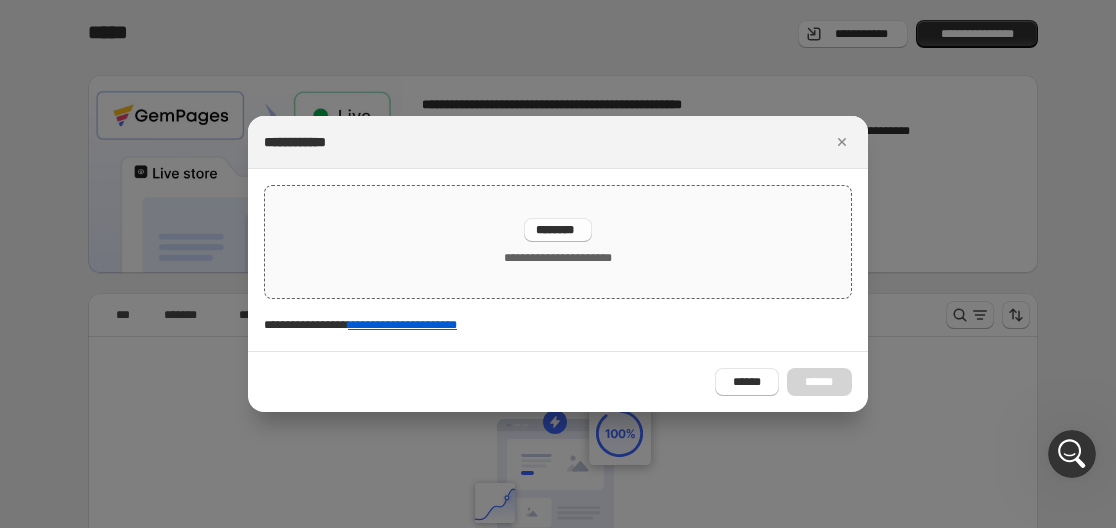 click on "********" at bounding box center [558, 230] 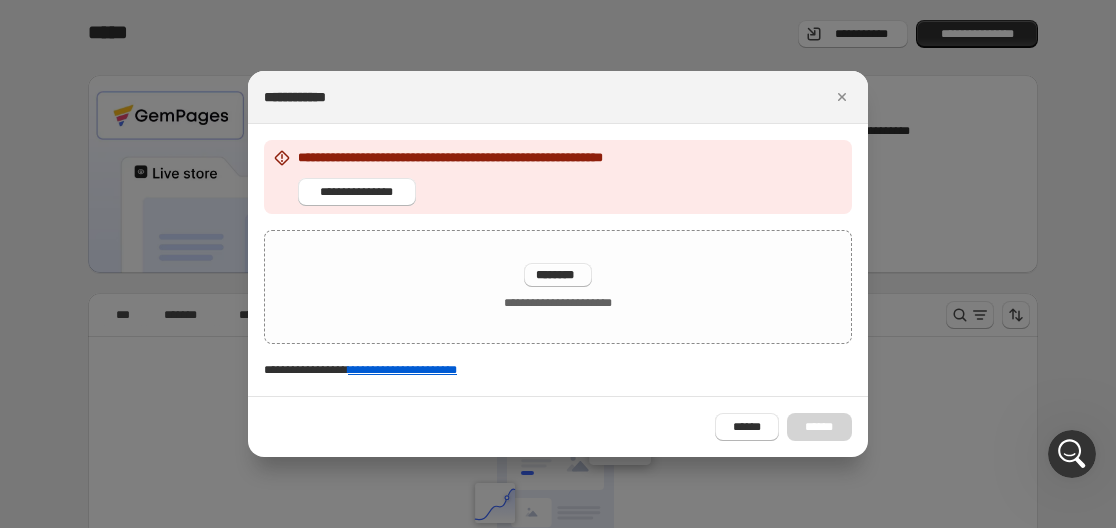 click on "****** ******" at bounding box center (558, 426) 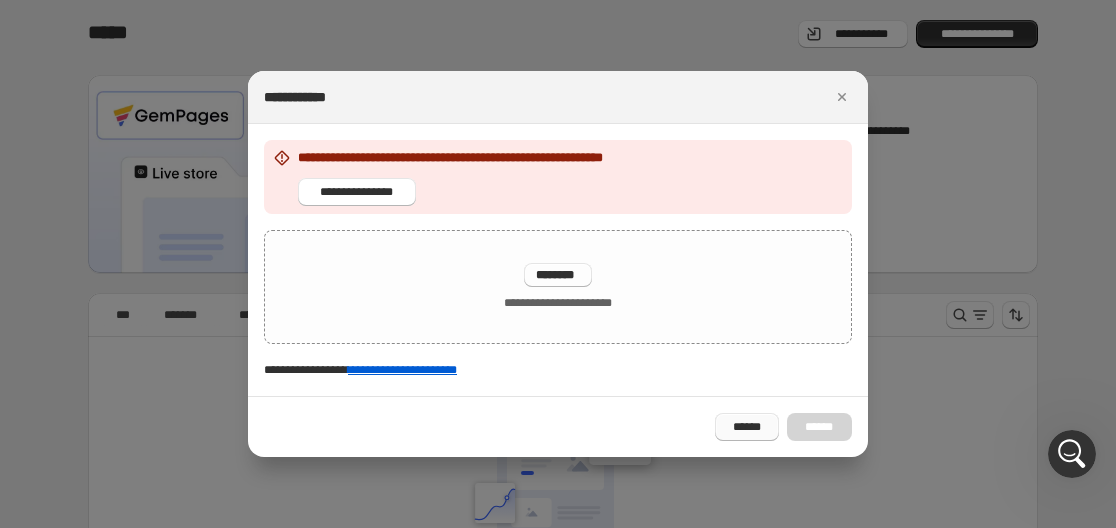 click on "******" at bounding box center (747, 427) 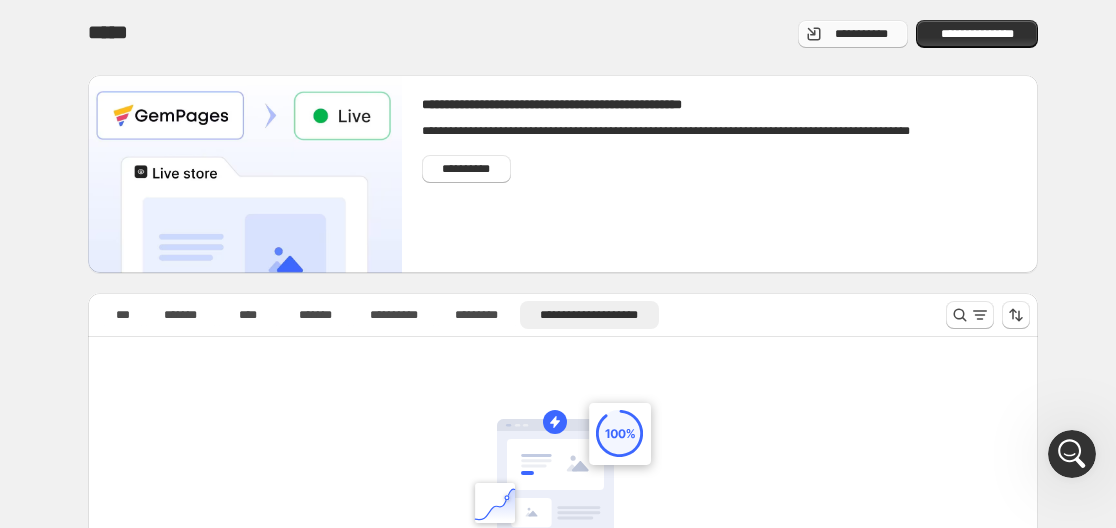 click on "**********" at bounding box center [861, 34] 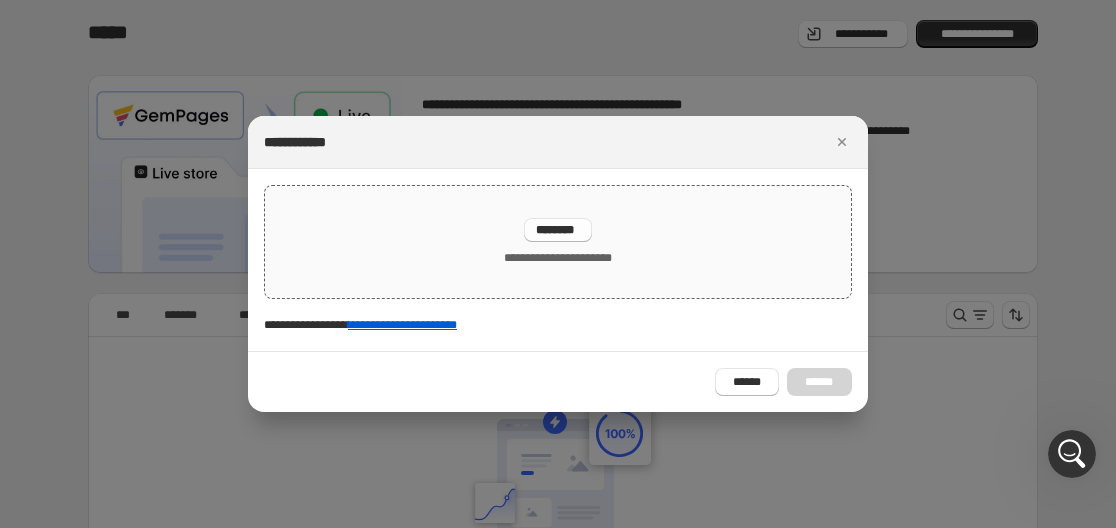 click on "********" at bounding box center (558, 230) 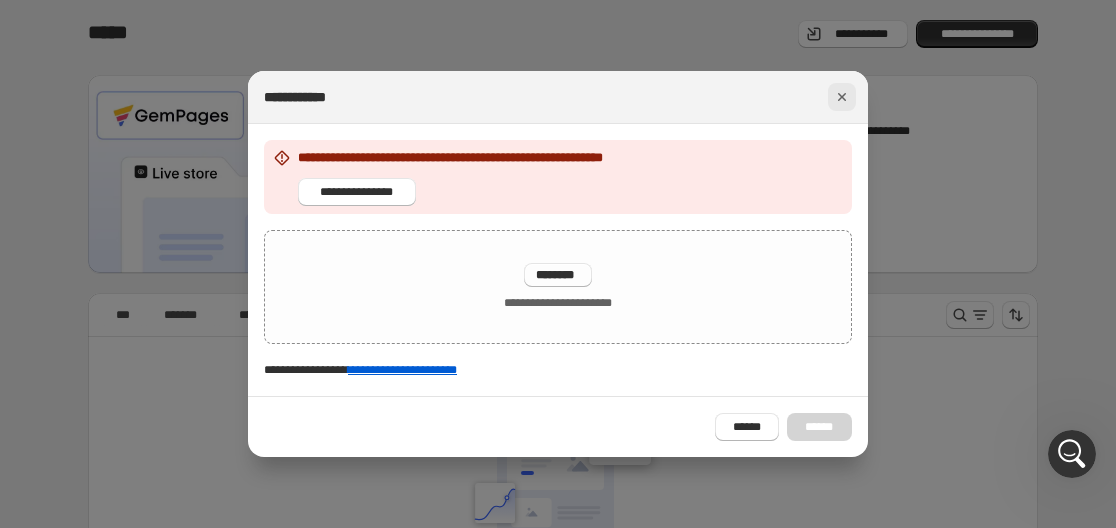 click 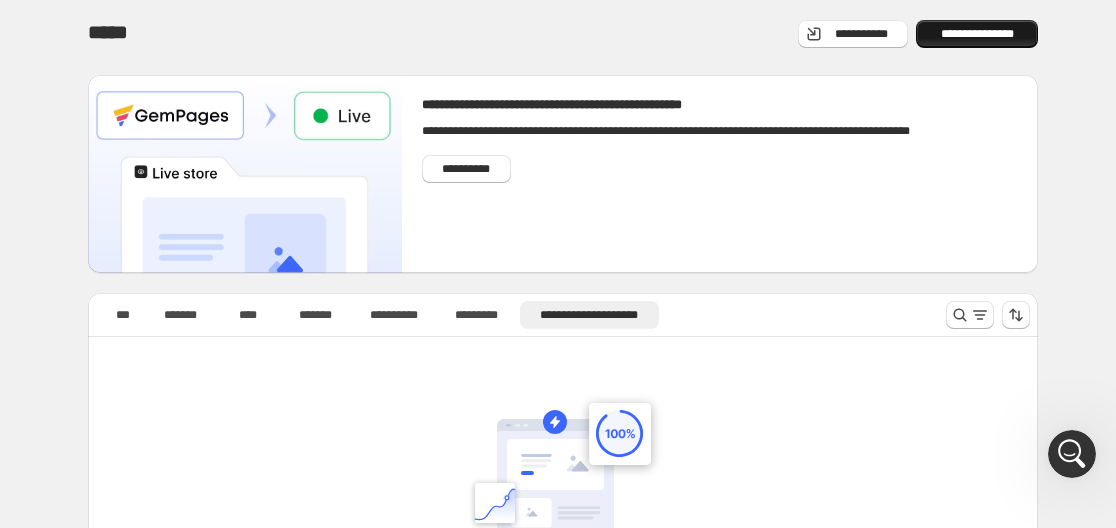 click on "**********" at bounding box center (977, 34) 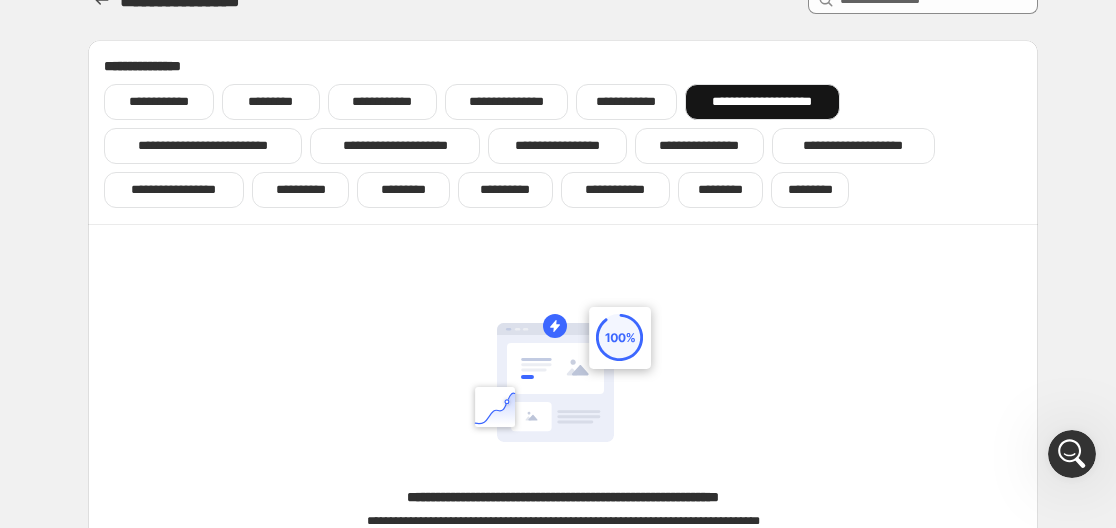scroll, scrollTop: 0, scrollLeft: 0, axis: both 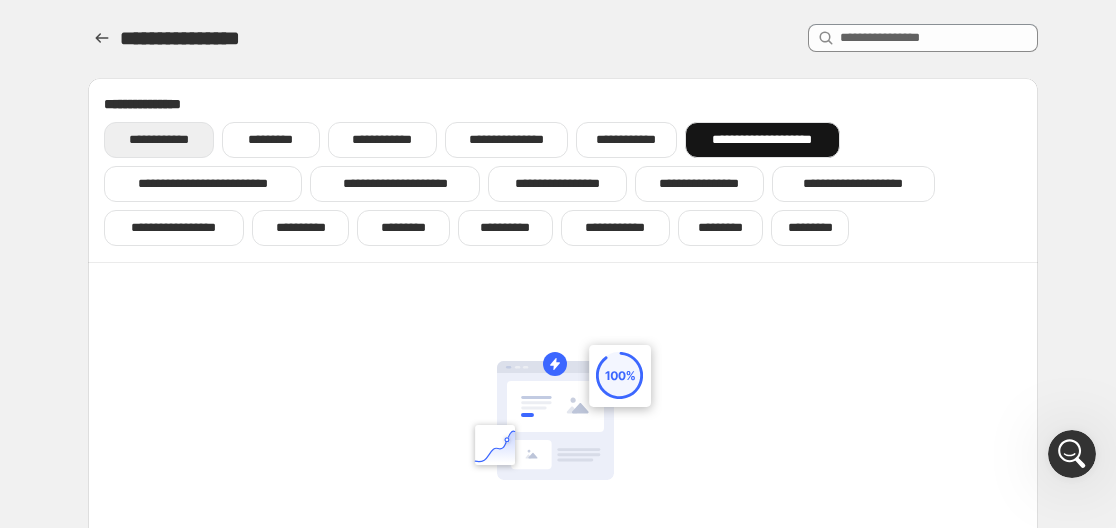 click on "**********" at bounding box center [159, 140] 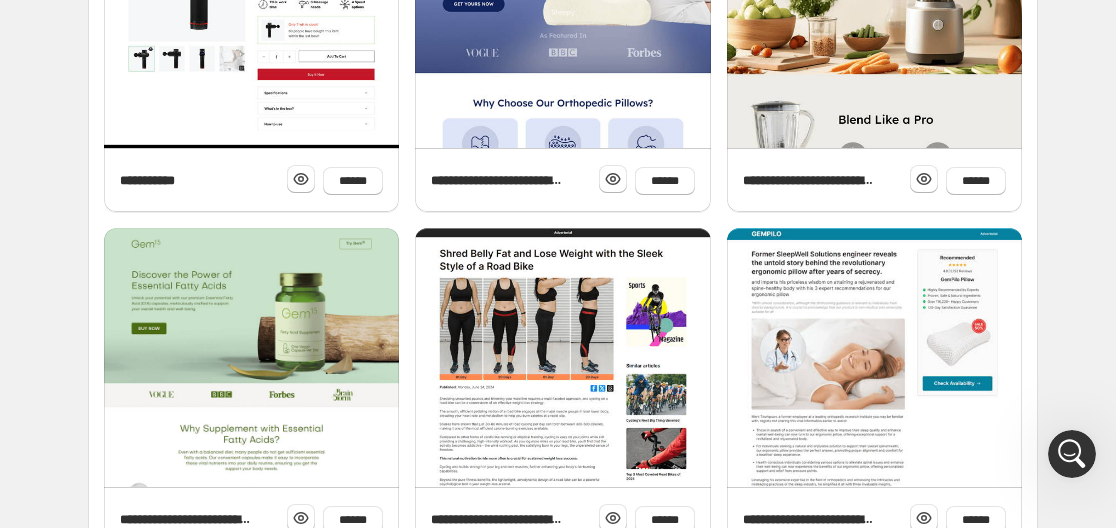 scroll, scrollTop: 732, scrollLeft: 0, axis: vertical 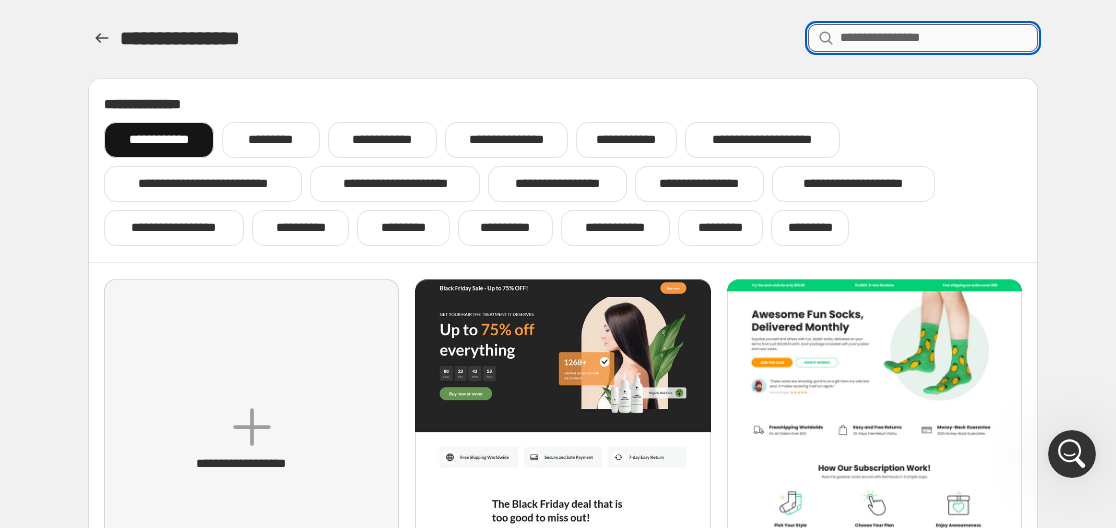 click at bounding box center [939, 38] 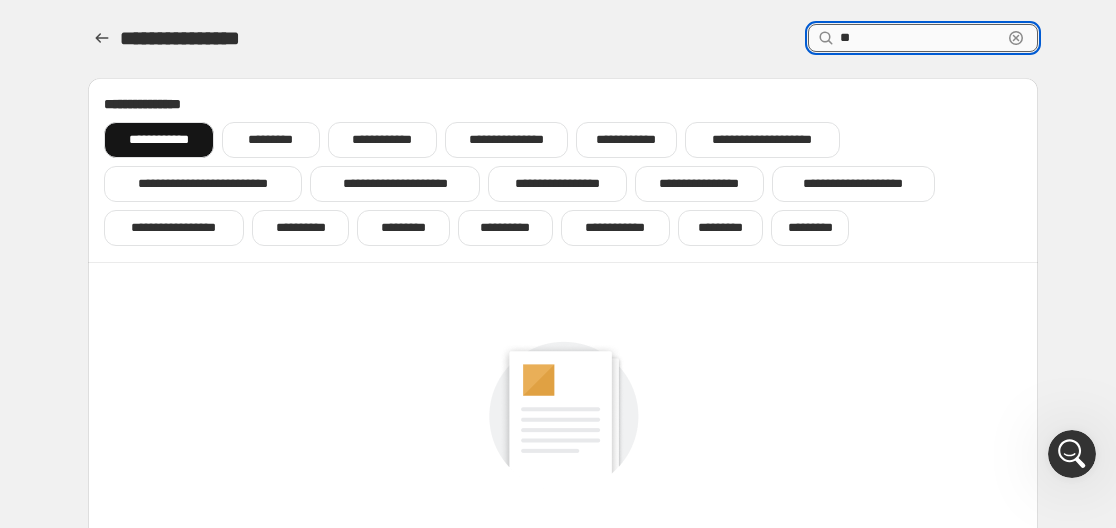 type on "*" 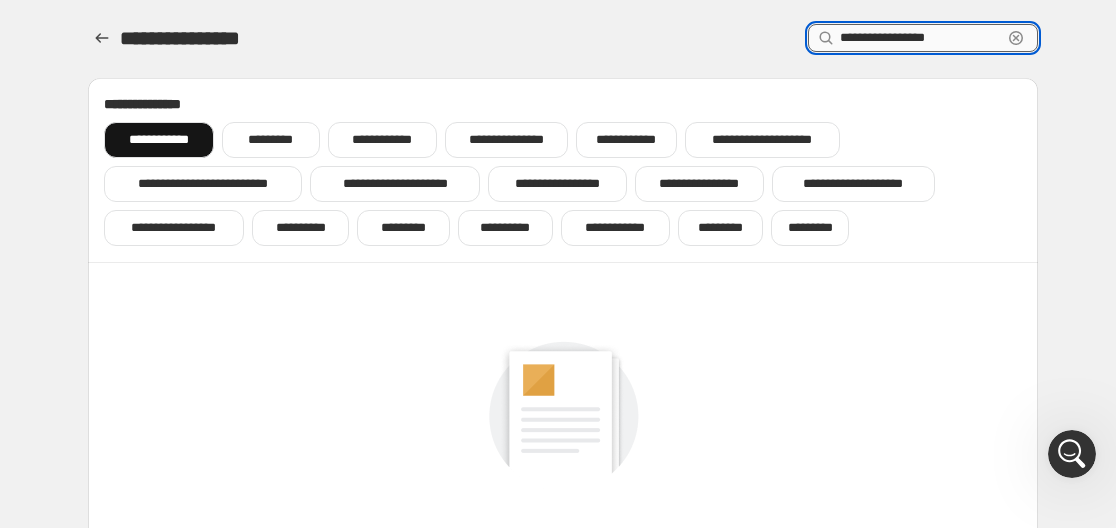 click on "**********" at bounding box center [921, 38] 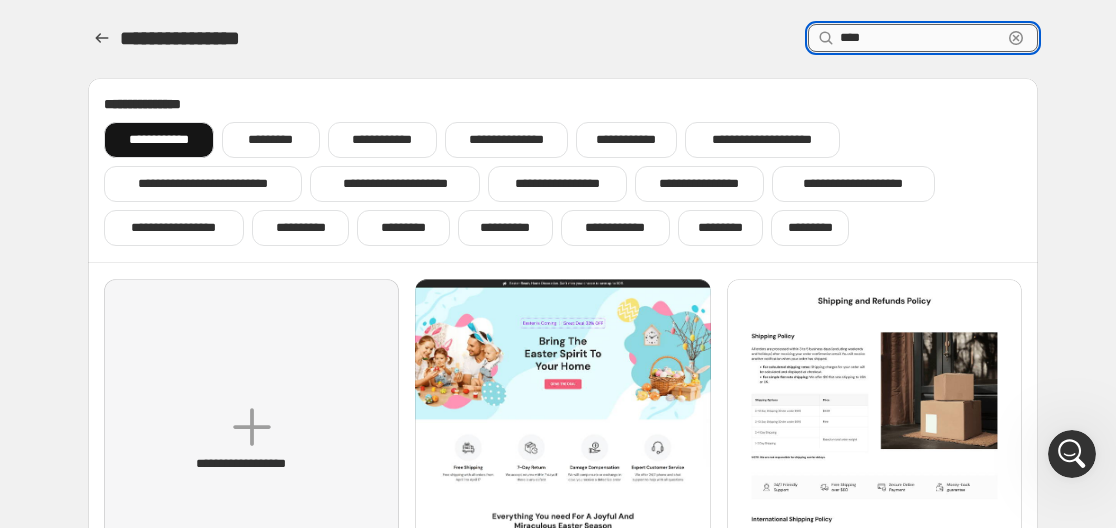 click on "****" at bounding box center [921, 38] 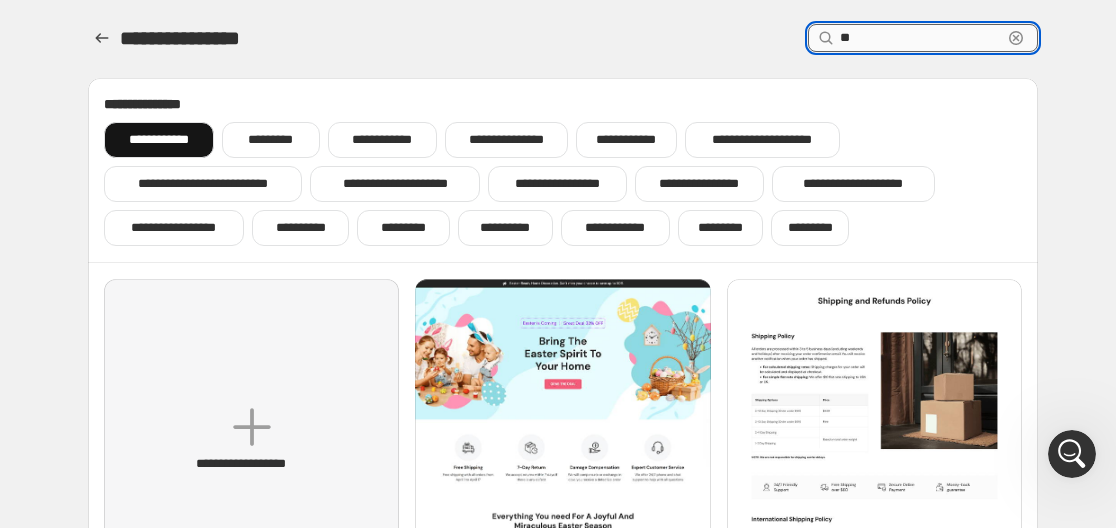 type on "*" 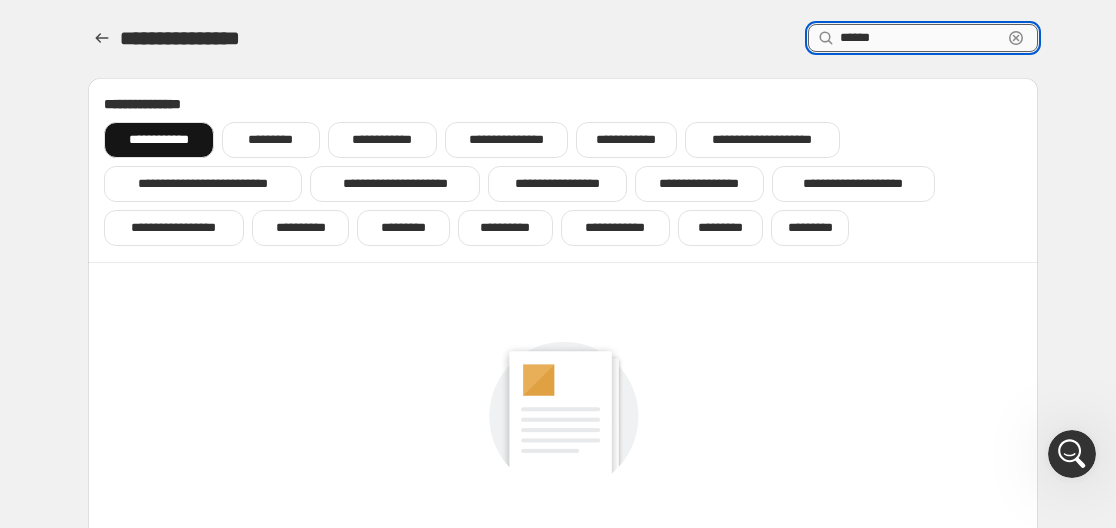 type on "*****" 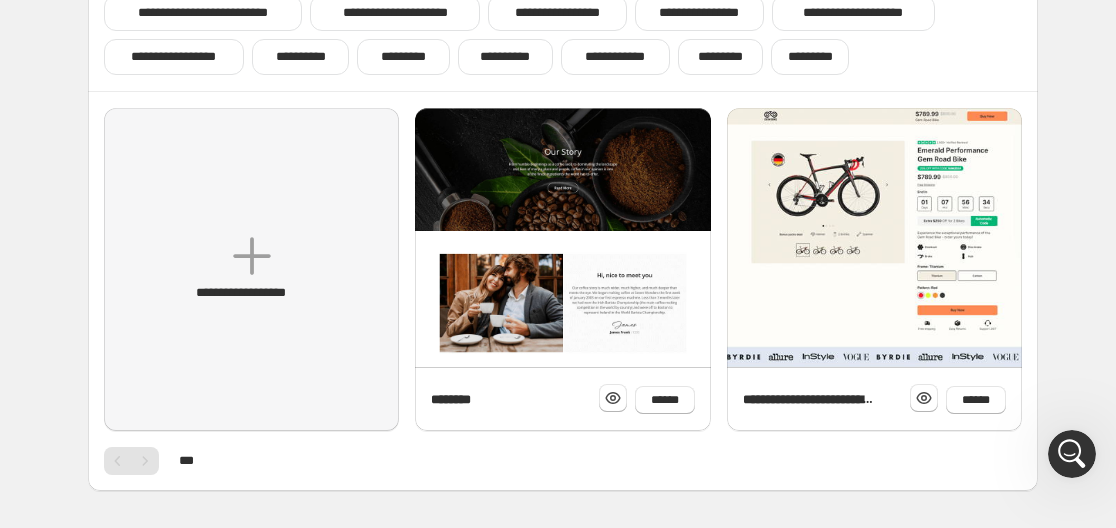scroll, scrollTop: 234, scrollLeft: 0, axis: vertical 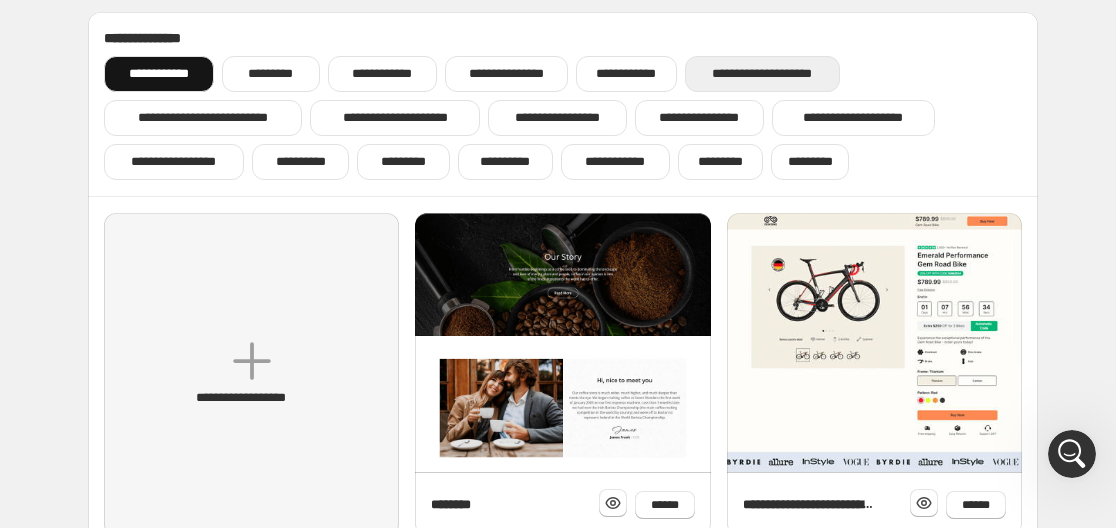 click on "**********" at bounding box center (763, 74) 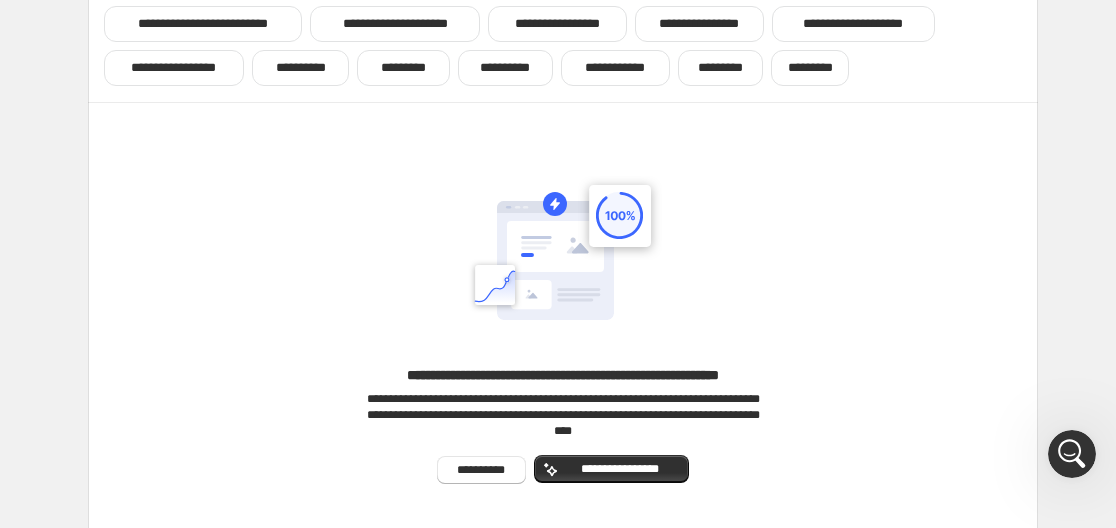 scroll, scrollTop: 200, scrollLeft: 0, axis: vertical 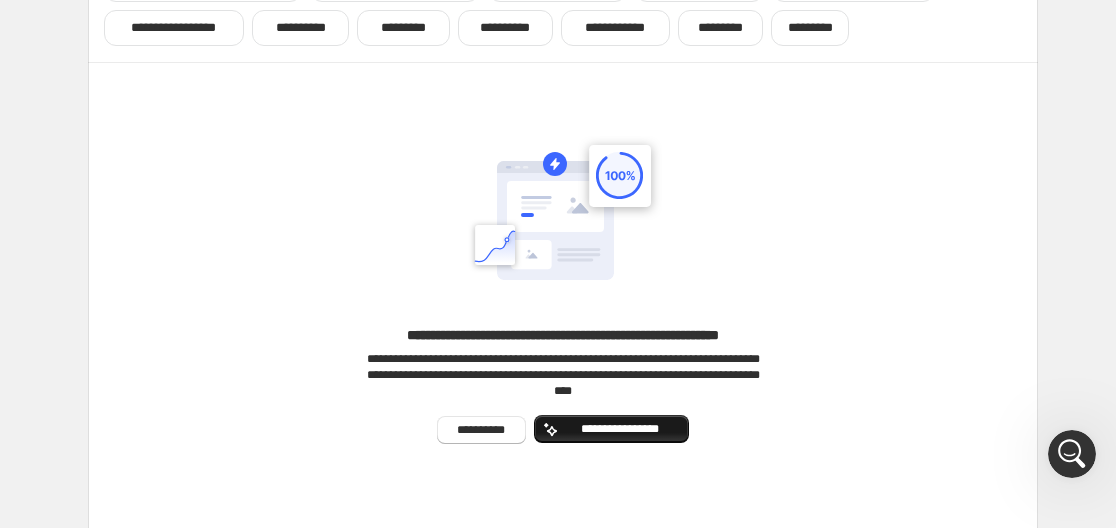 click on "**********" at bounding box center (611, 429) 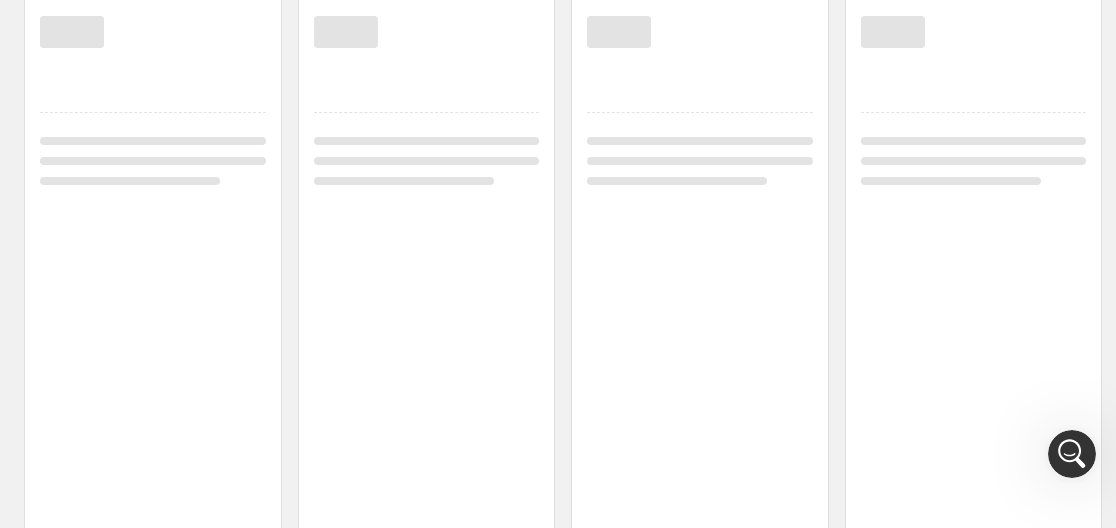 scroll, scrollTop: 0, scrollLeft: 0, axis: both 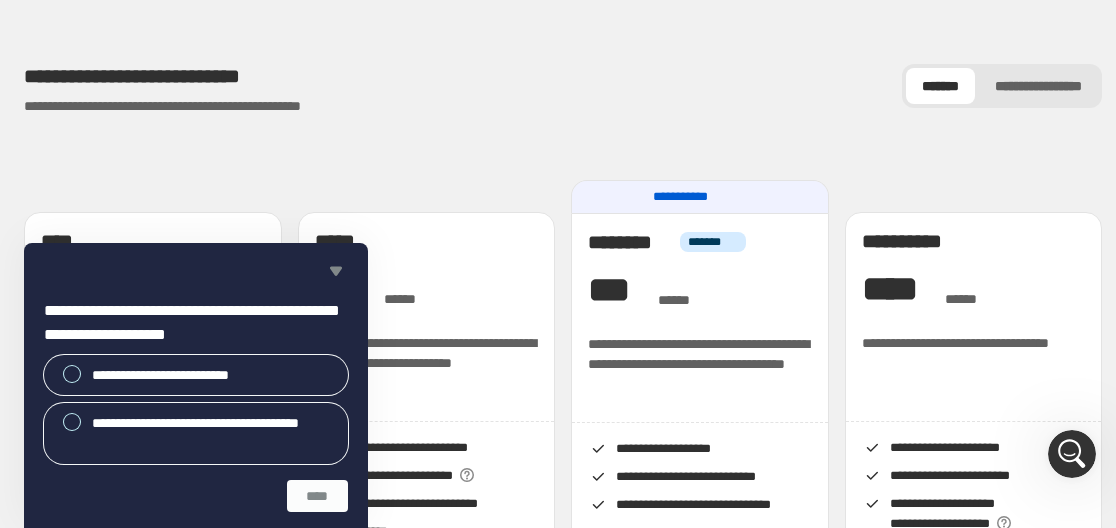 click 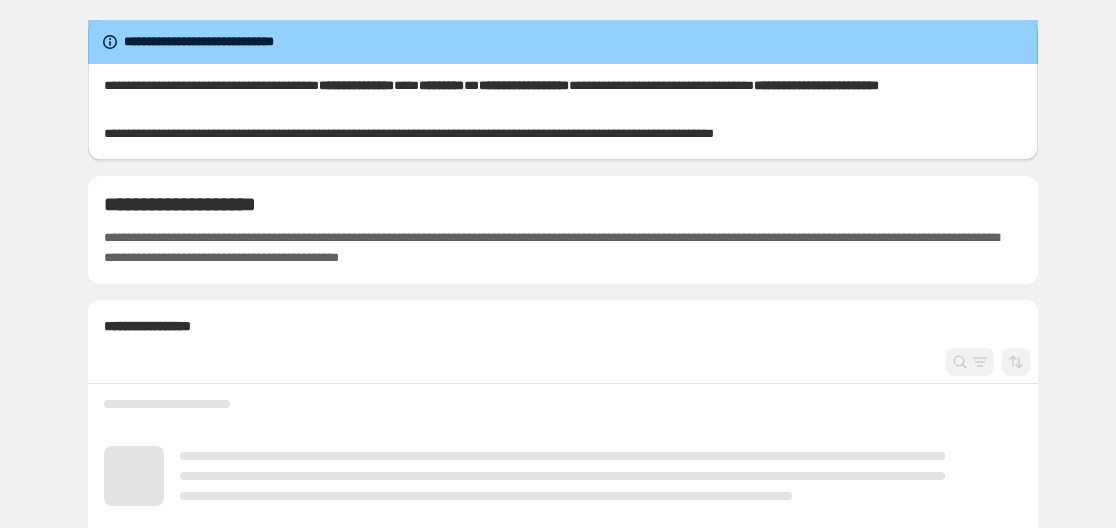 scroll, scrollTop: 0, scrollLeft: 0, axis: both 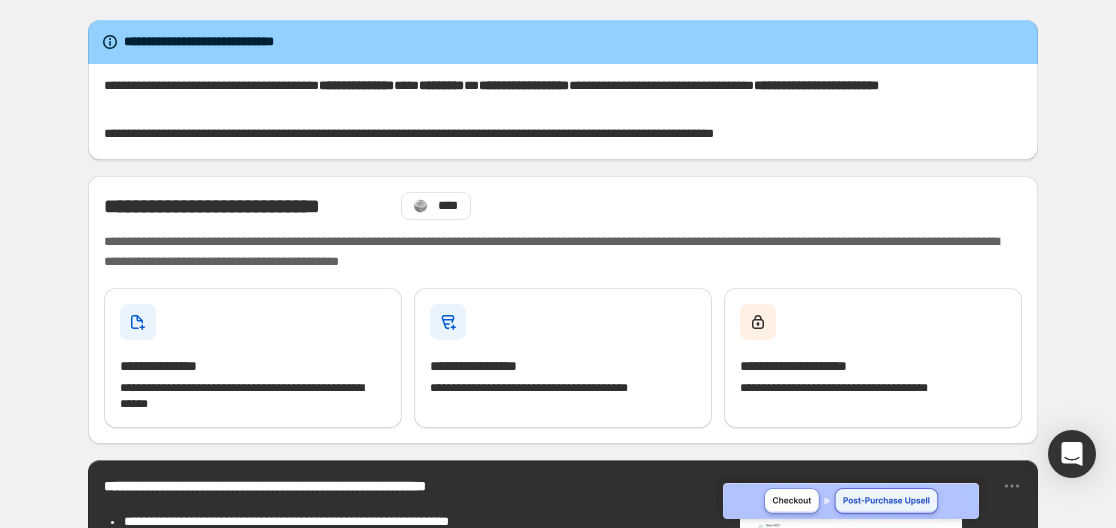 click on "**********" at bounding box center [563, 987] 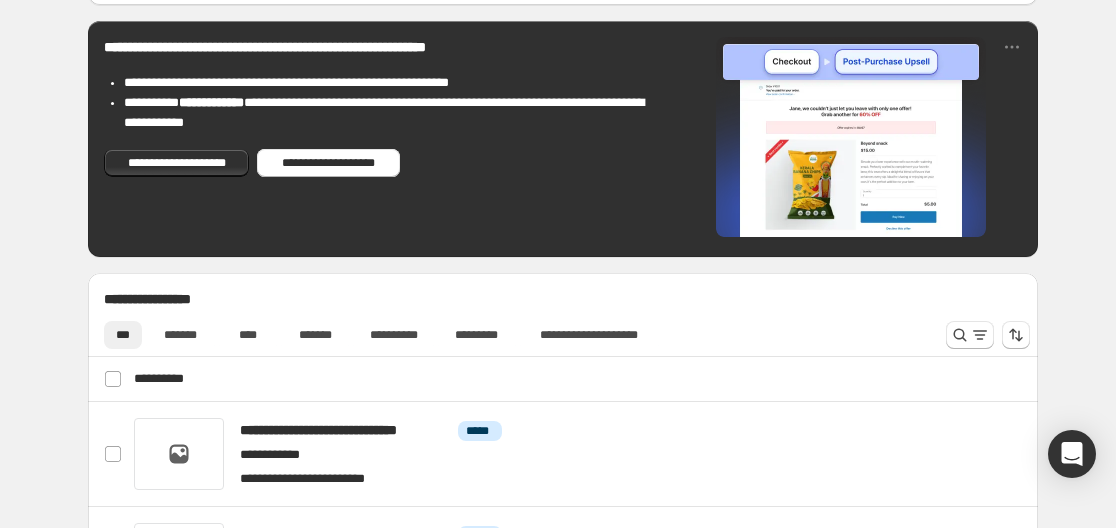 scroll, scrollTop: 0, scrollLeft: 0, axis: both 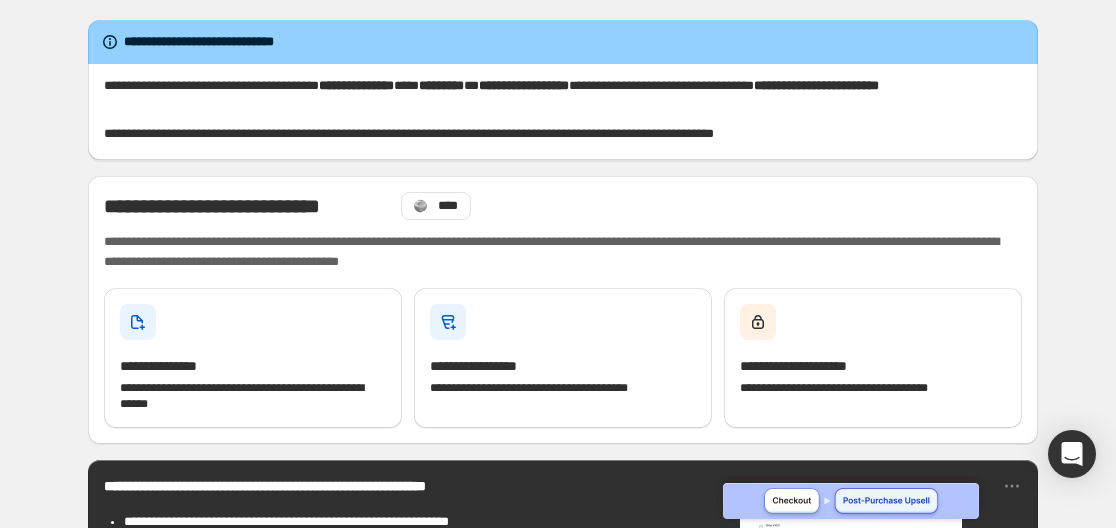 click on "**********" at bounding box center (563, 987) 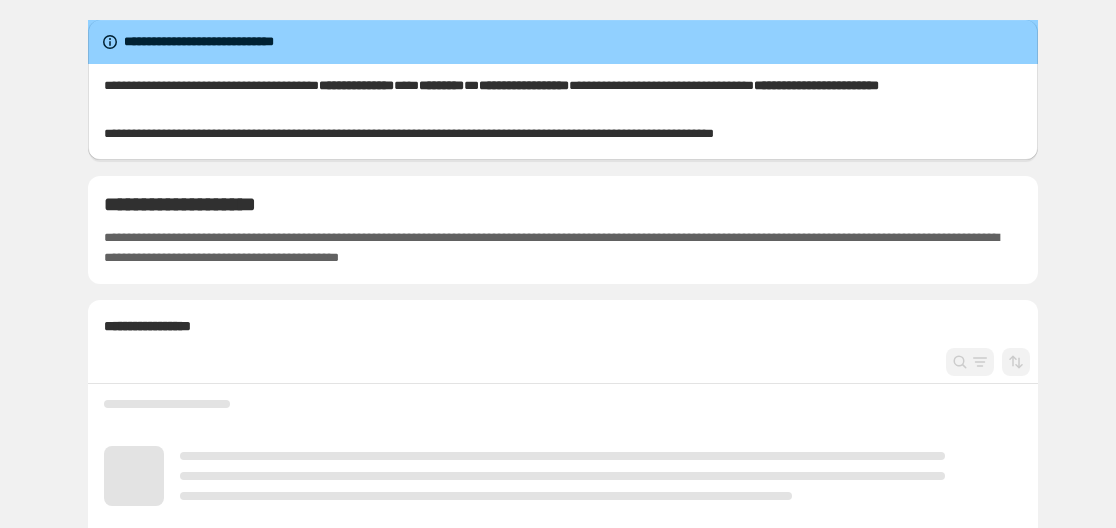 scroll, scrollTop: 0, scrollLeft: 0, axis: both 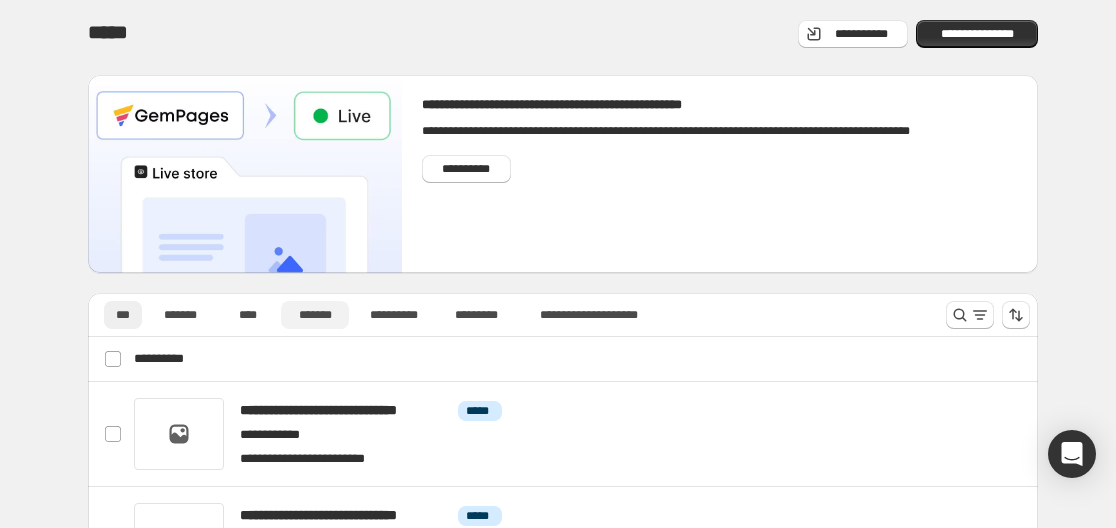 click on "*******" at bounding box center [315, 315] 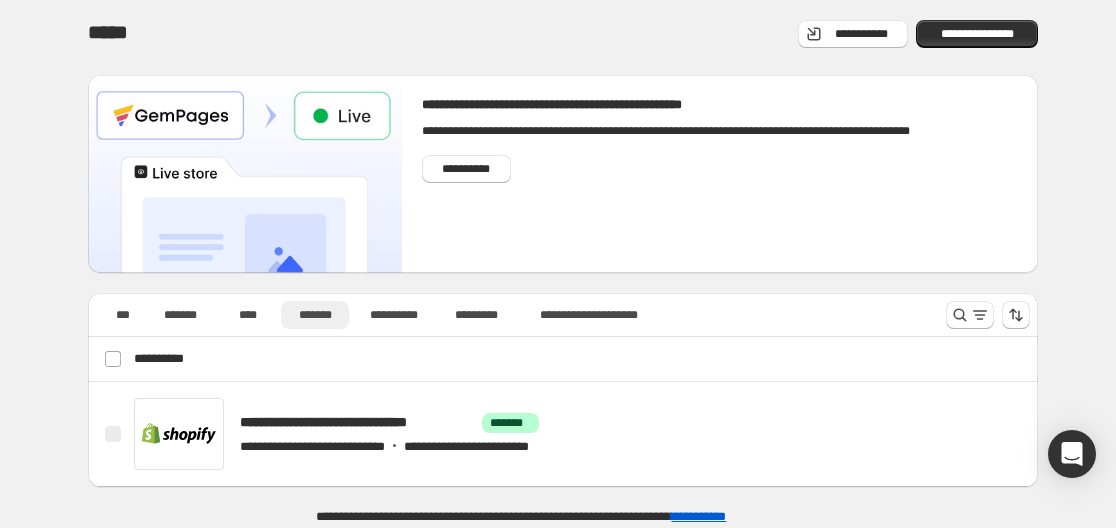scroll, scrollTop: 5, scrollLeft: 0, axis: vertical 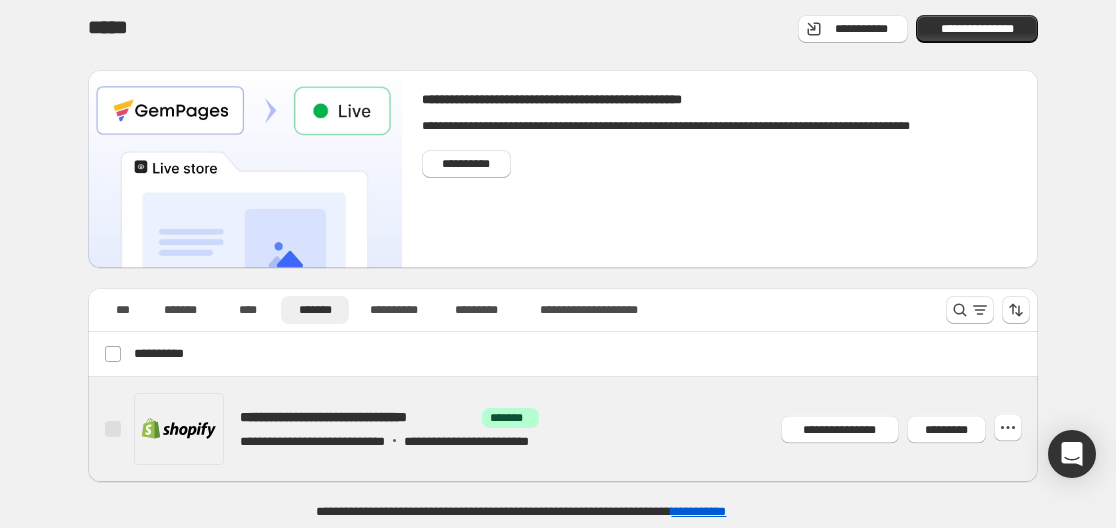 click at bounding box center (587, 429) 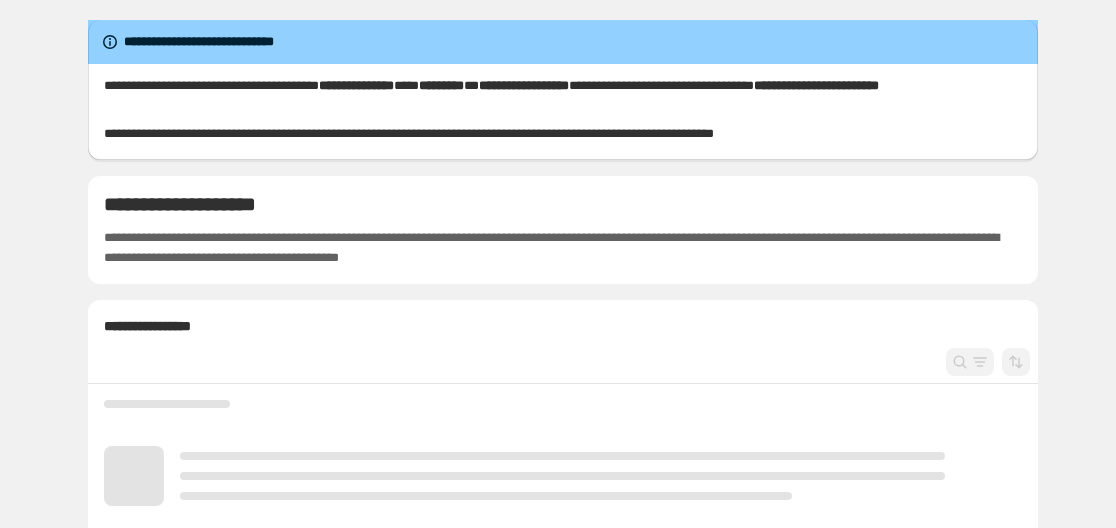 scroll, scrollTop: 0, scrollLeft: 0, axis: both 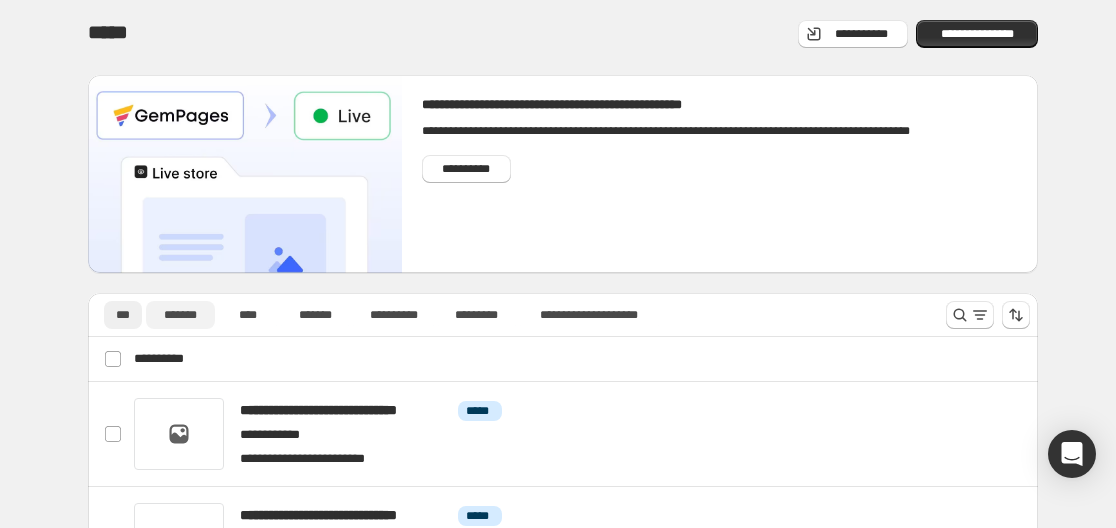 click on "*******" at bounding box center [180, 315] 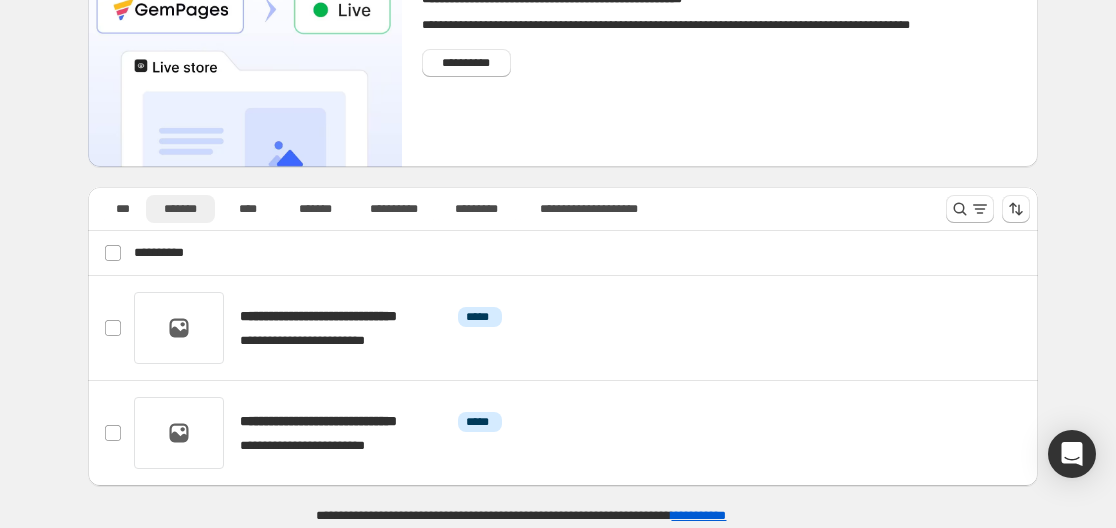 scroll, scrollTop: 110, scrollLeft: 0, axis: vertical 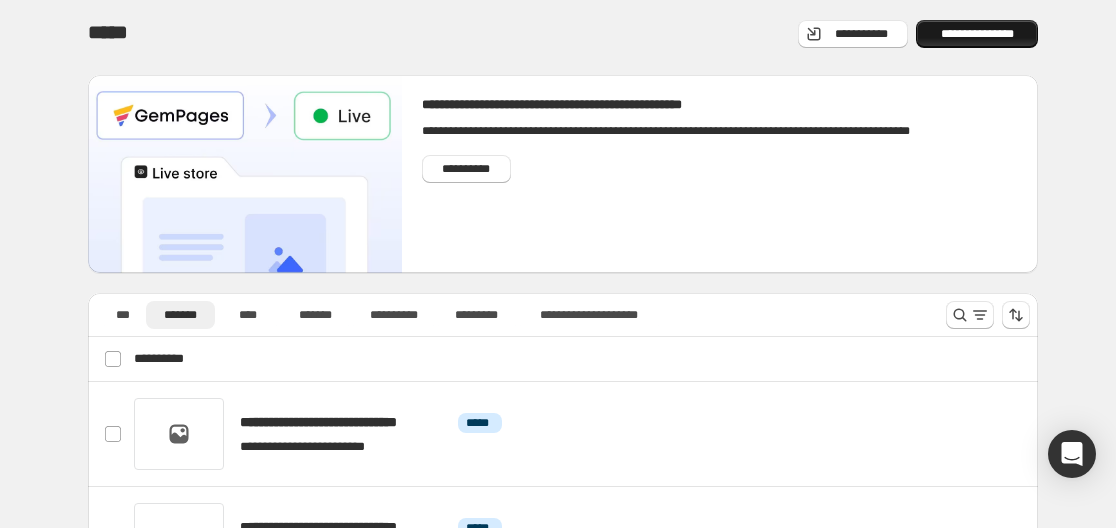 click on "**********" at bounding box center [977, 34] 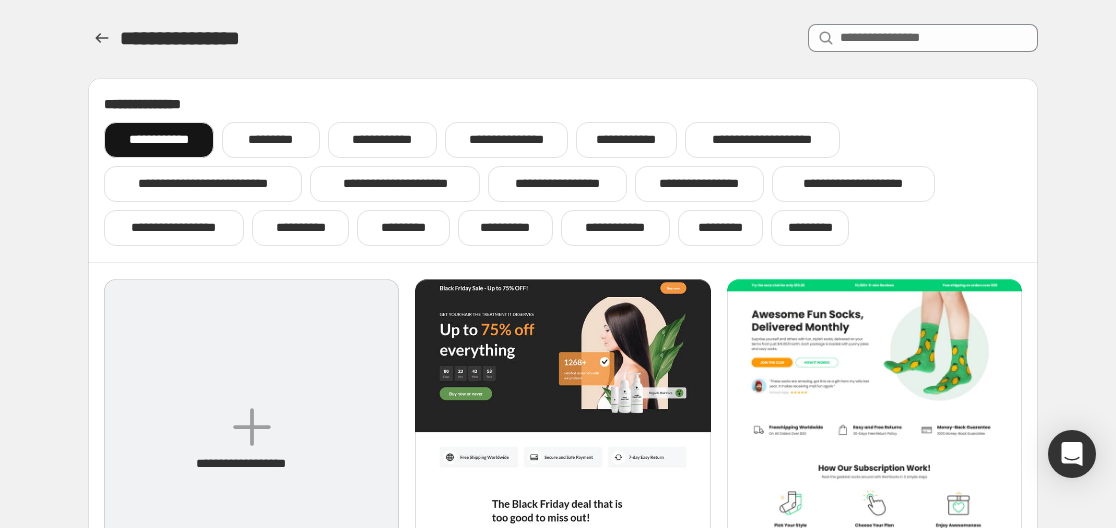 click 